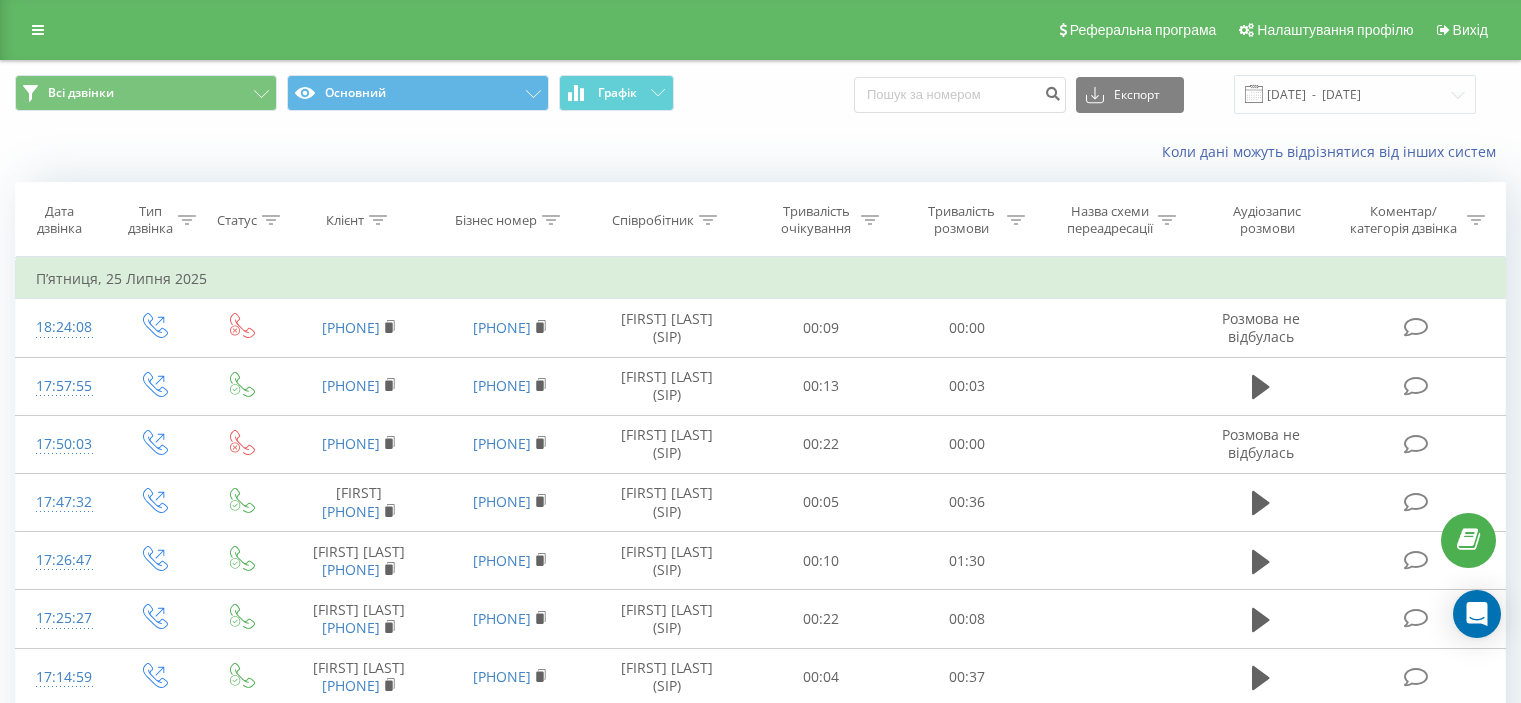 scroll, scrollTop: 0, scrollLeft: 0, axis: both 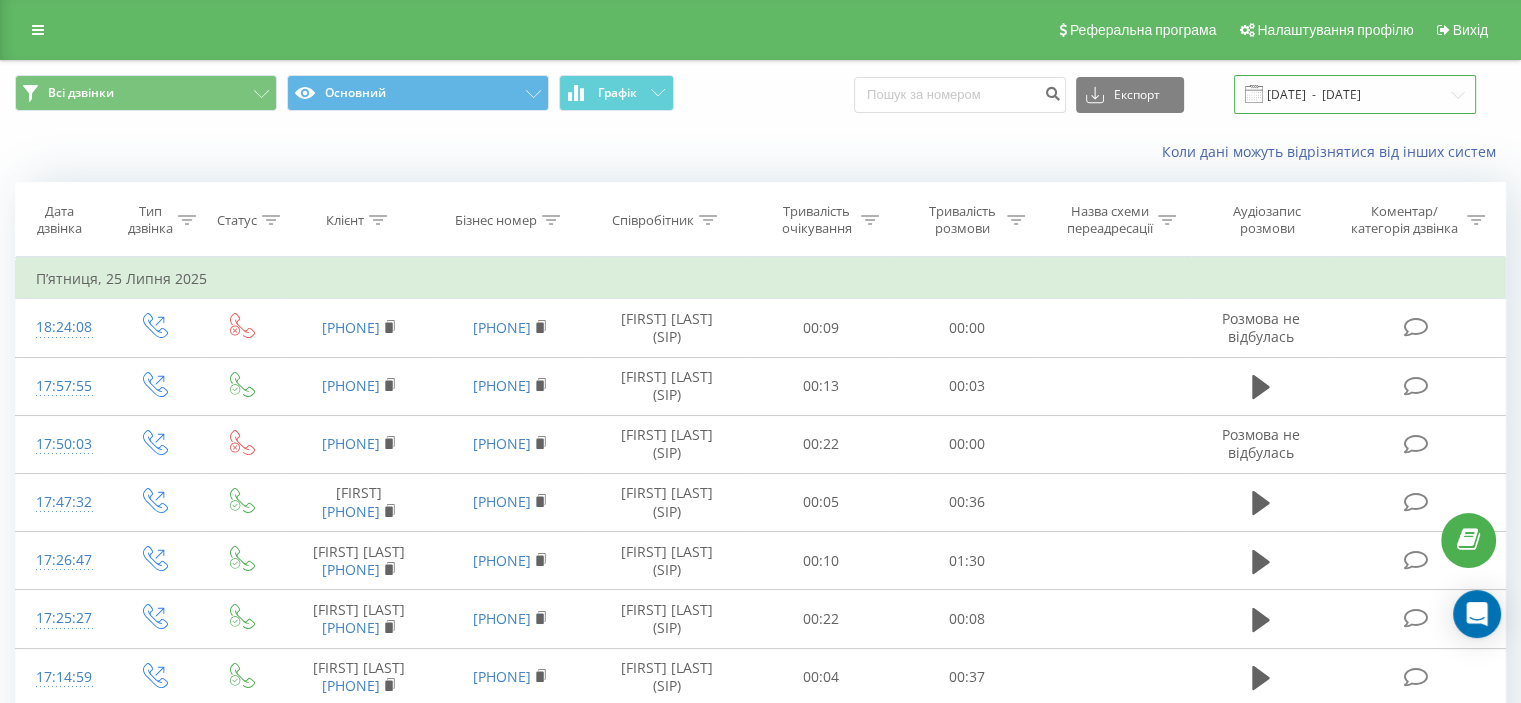 click on "[DATE]  -  [DATE]" at bounding box center (1355, 94) 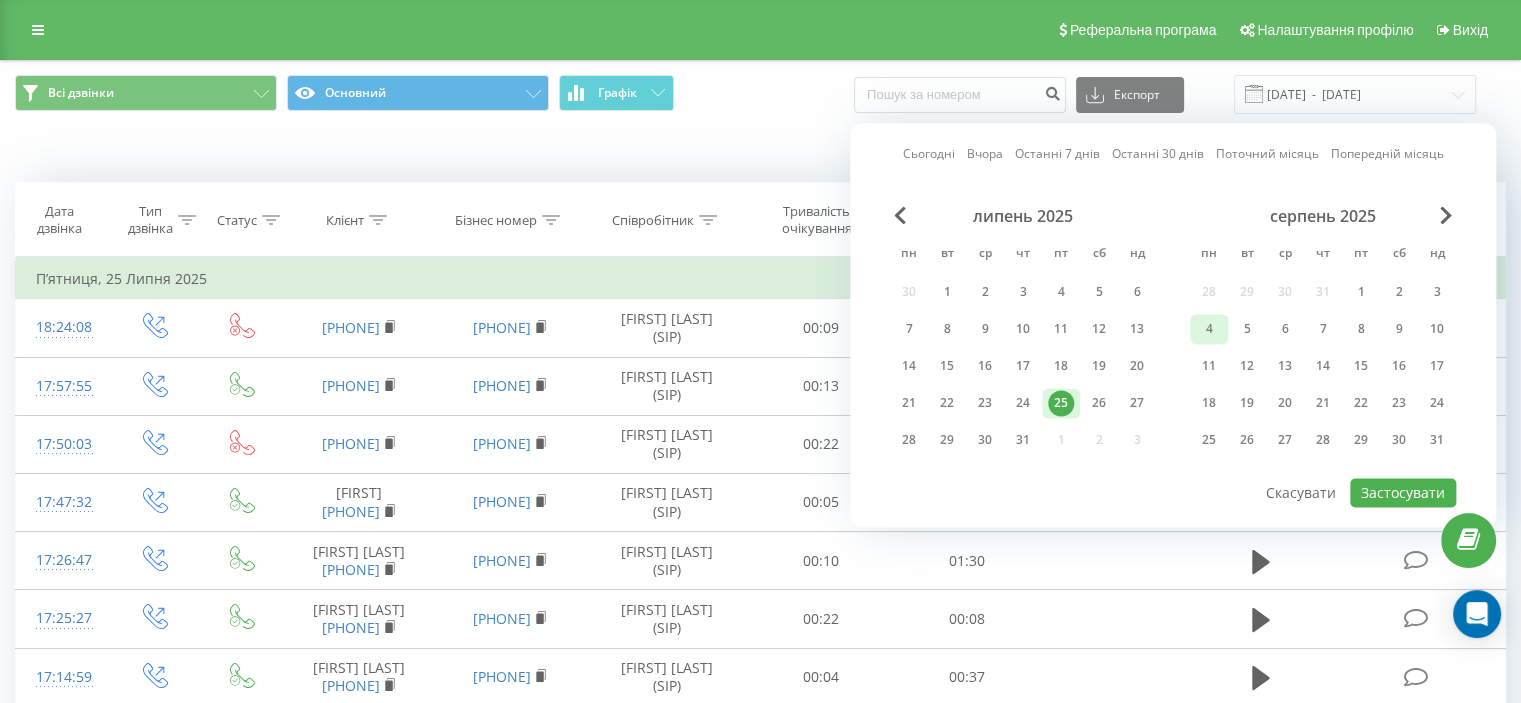 click on "4" at bounding box center (1209, 329) 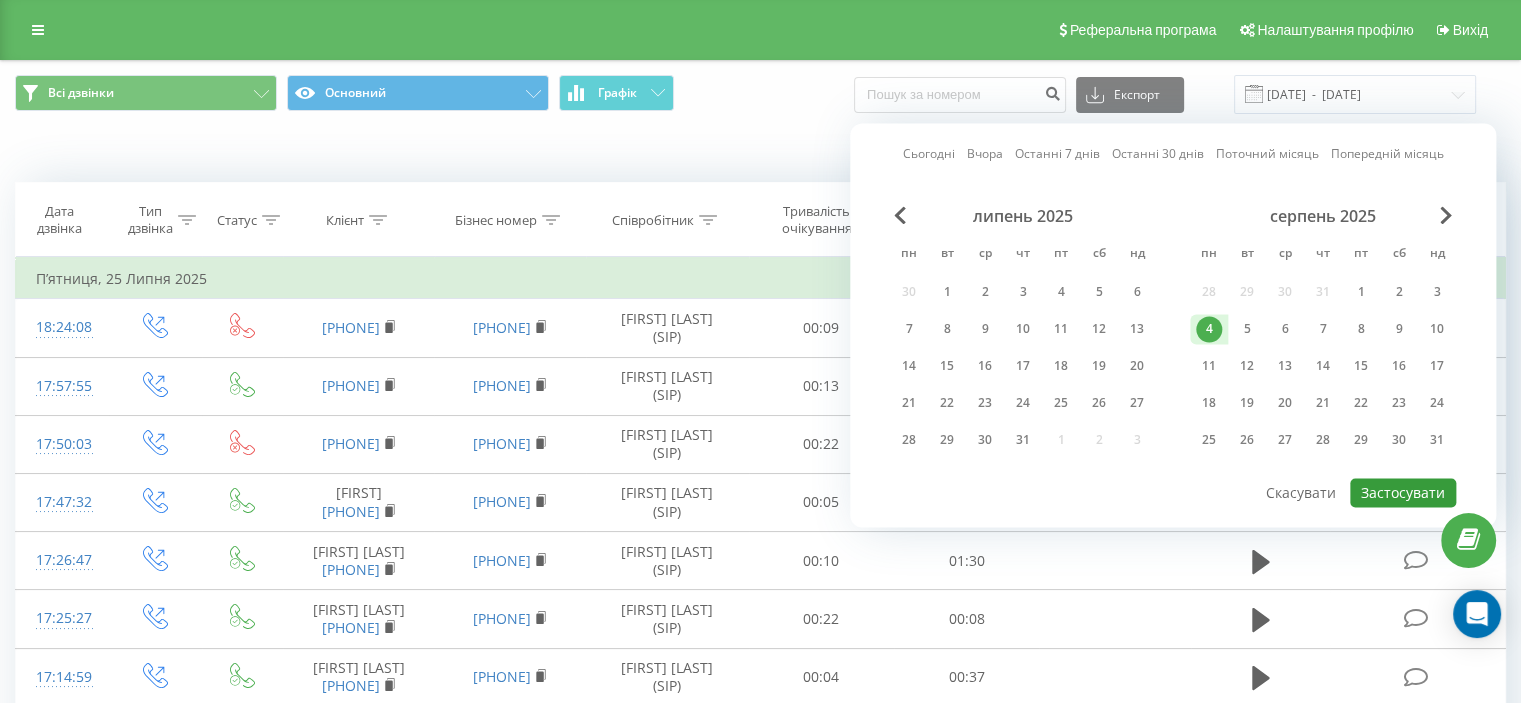 click on "Застосувати" at bounding box center (1403, 492) 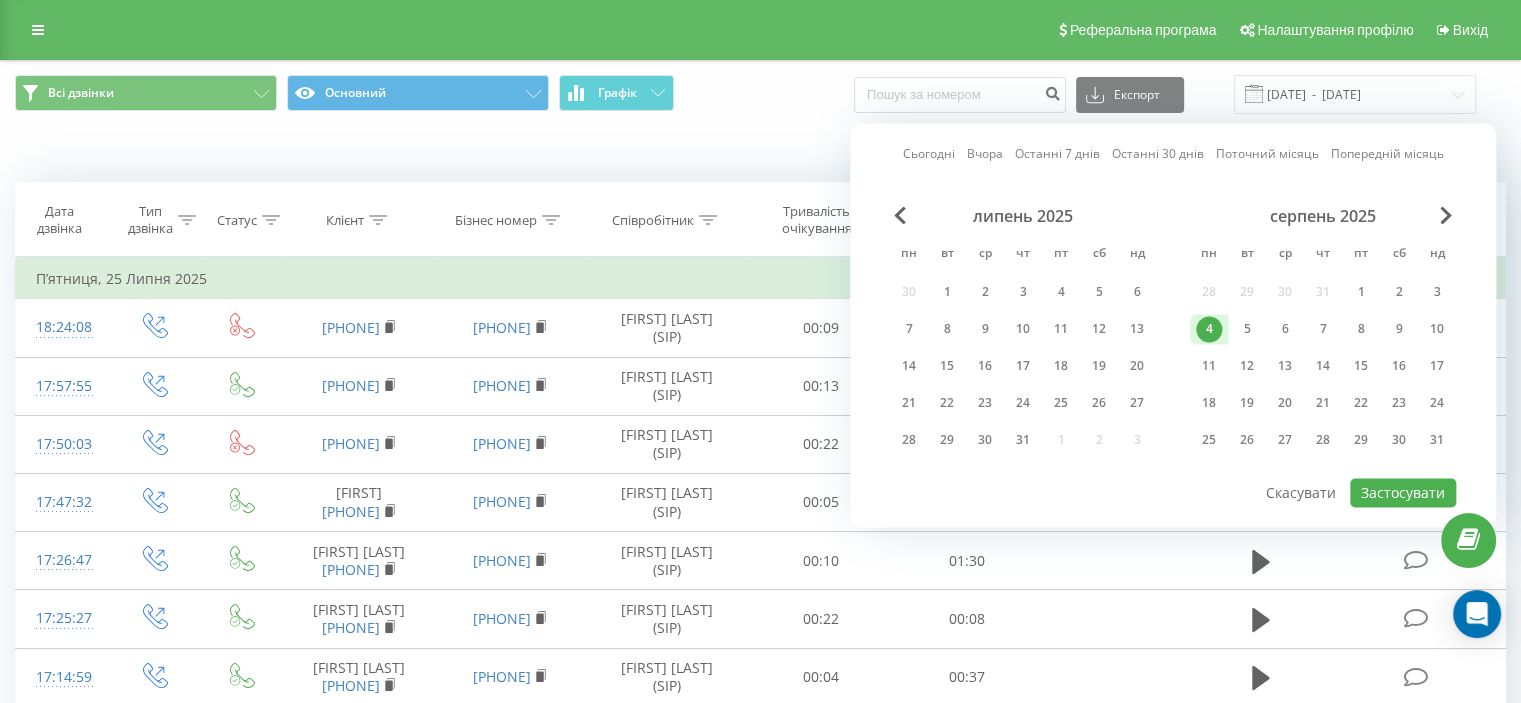 type on "04.08.2025  -  04.08.2025" 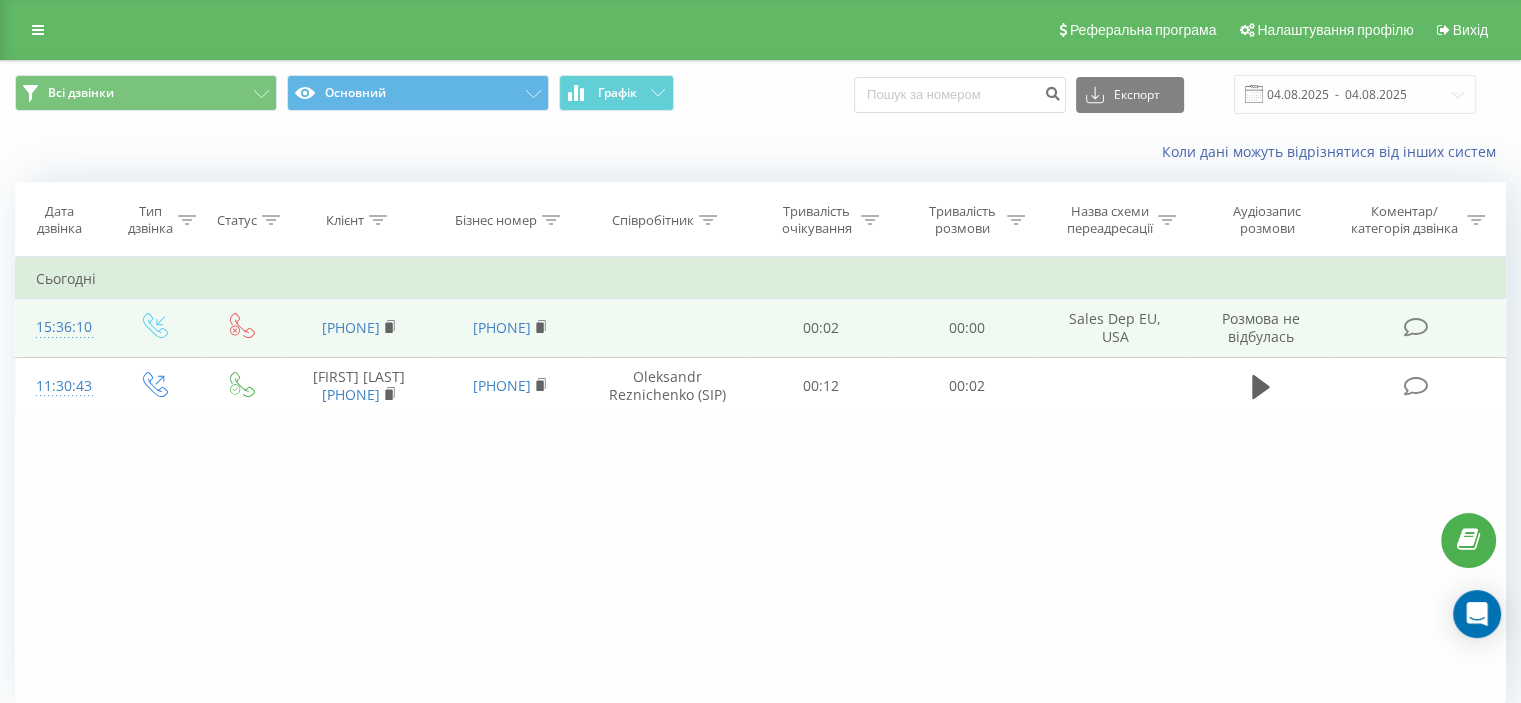 click on "Sales Dep EU, USA" at bounding box center [1114, 328] 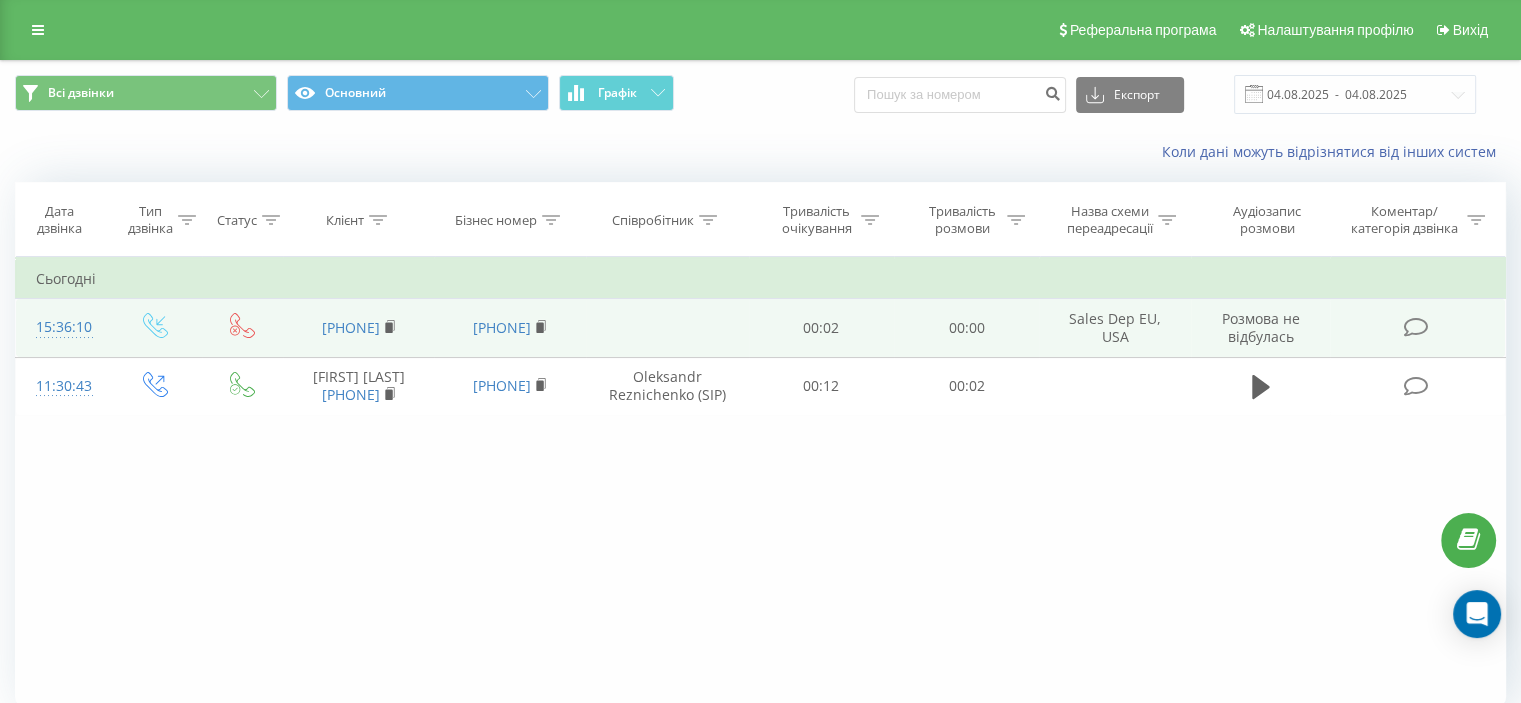 click on "15:36:10" at bounding box center (62, 327) 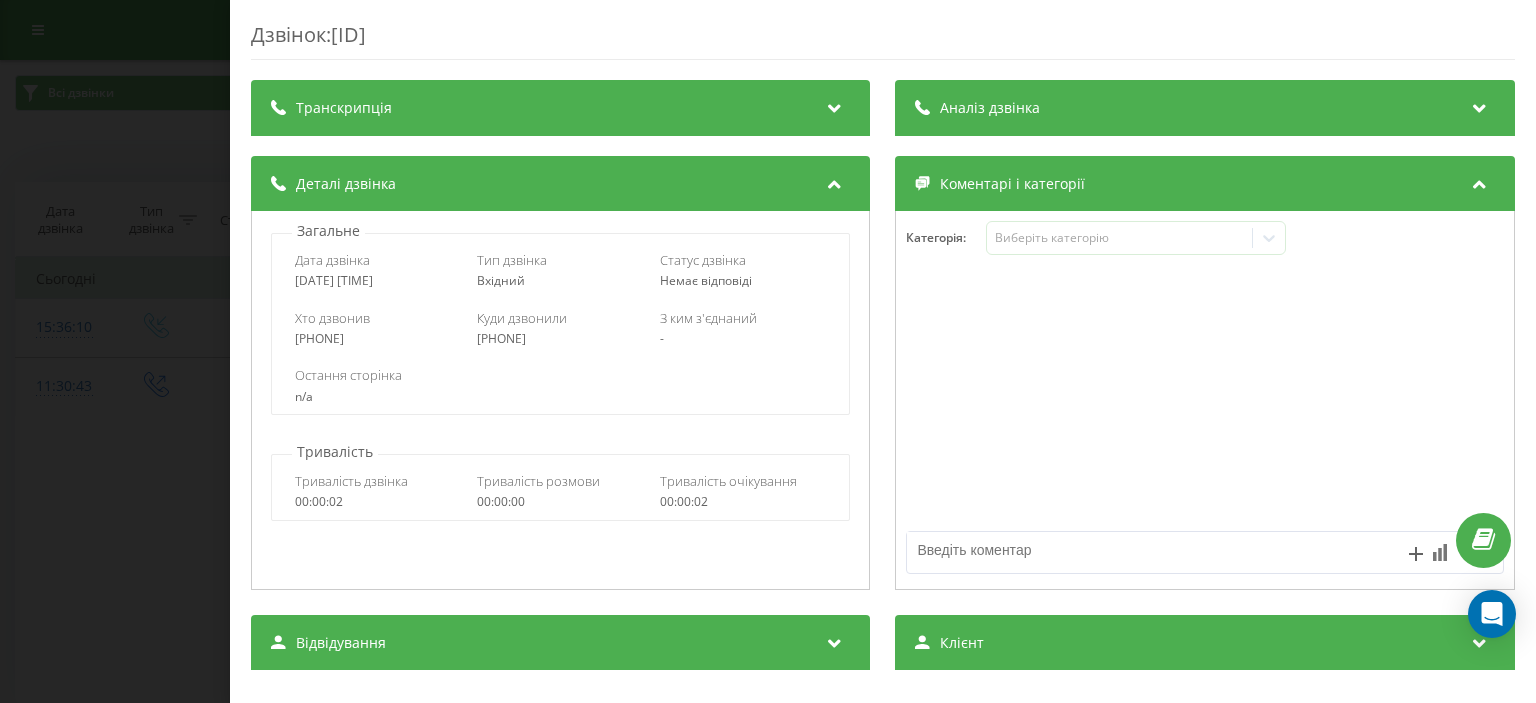 click on "Аналіз дзвінка" at bounding box center [1205, 108] 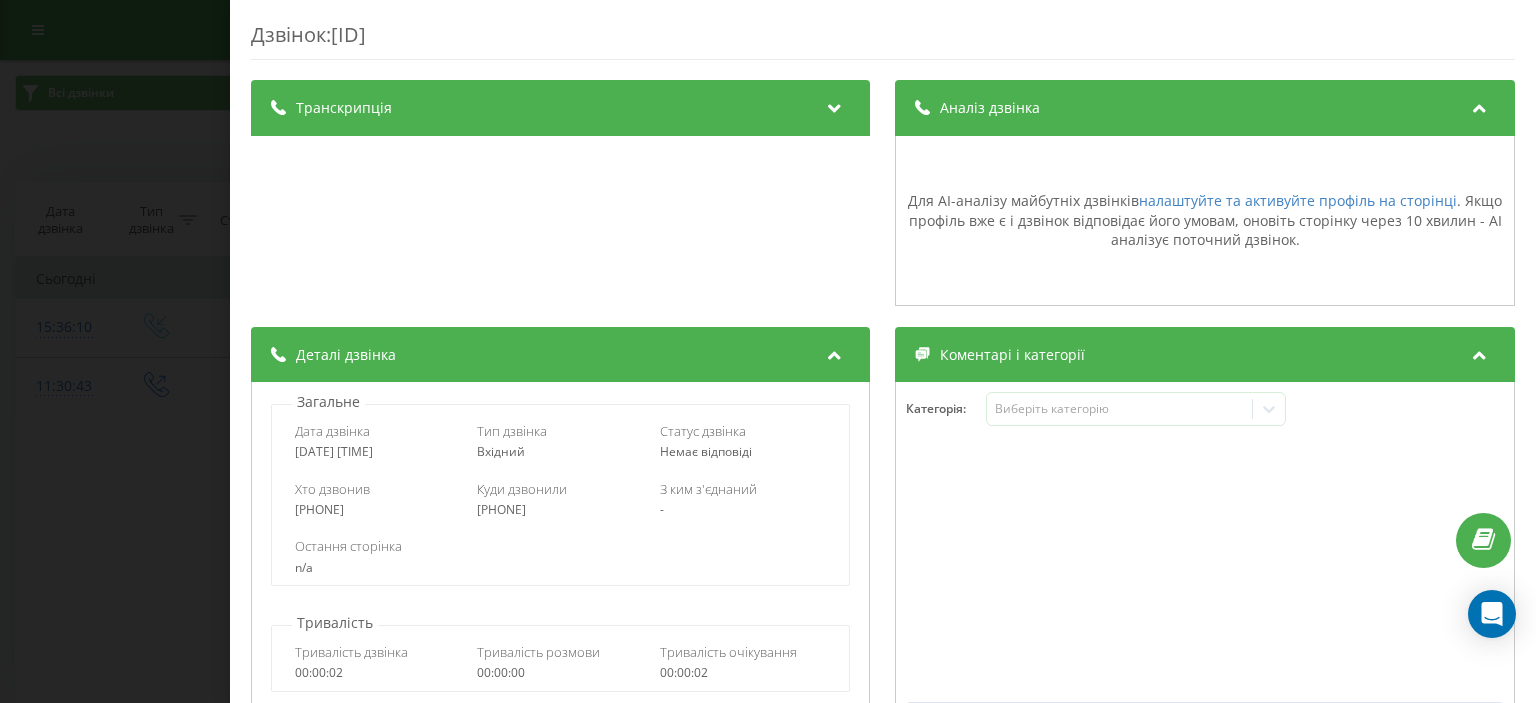 click on "Аналіз дзвінка" at bounding box center (1205, 108) 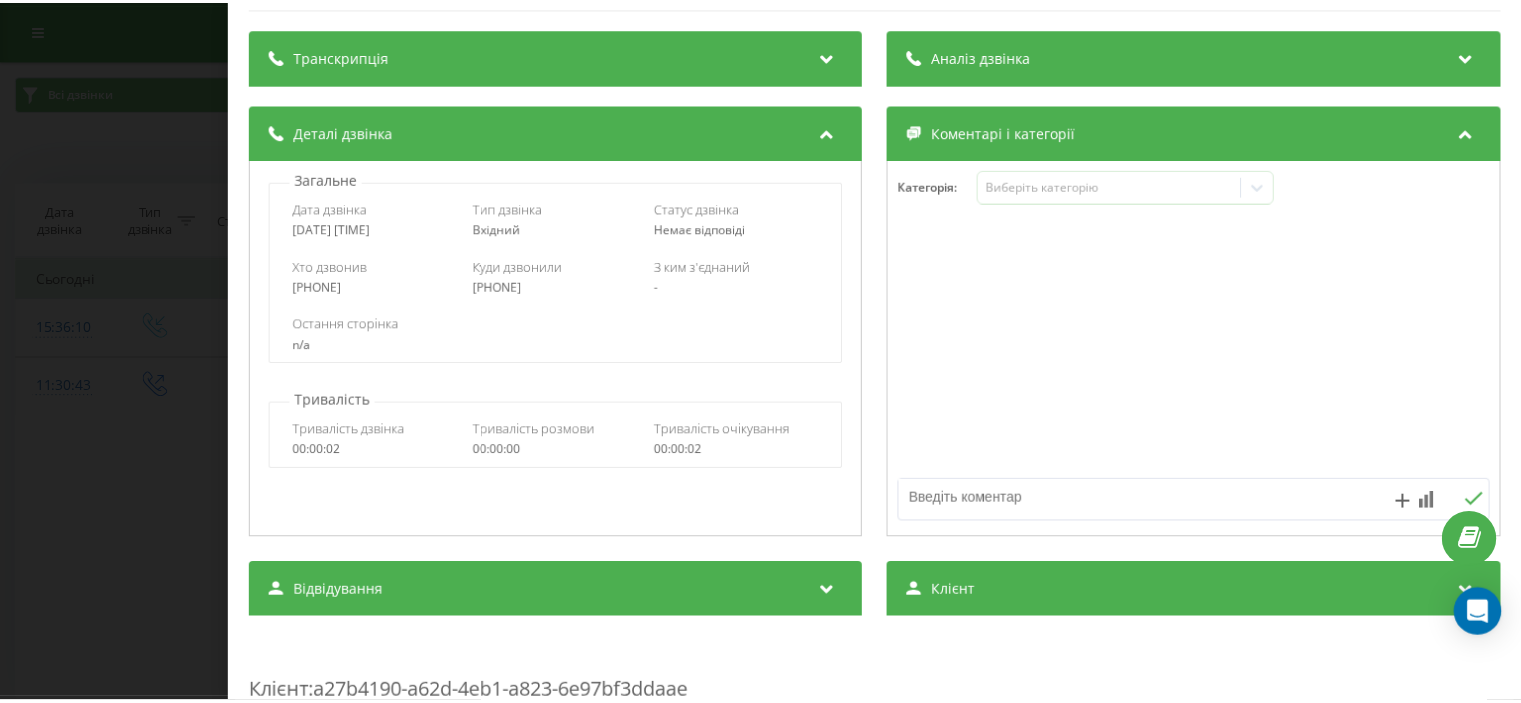 scroll, scrollTop: 0, scrollLeft: 0, axis: both 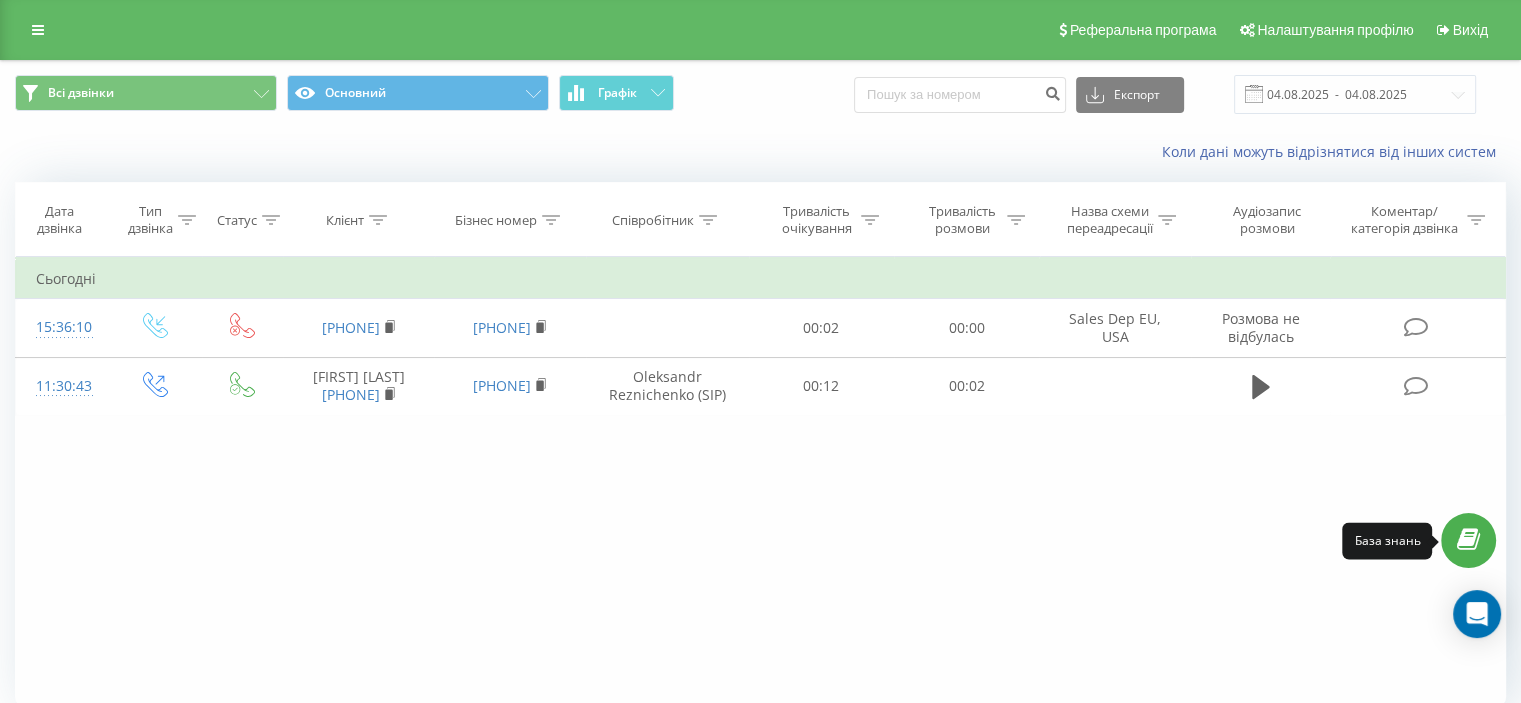 click at bounding box center [1468, 540] 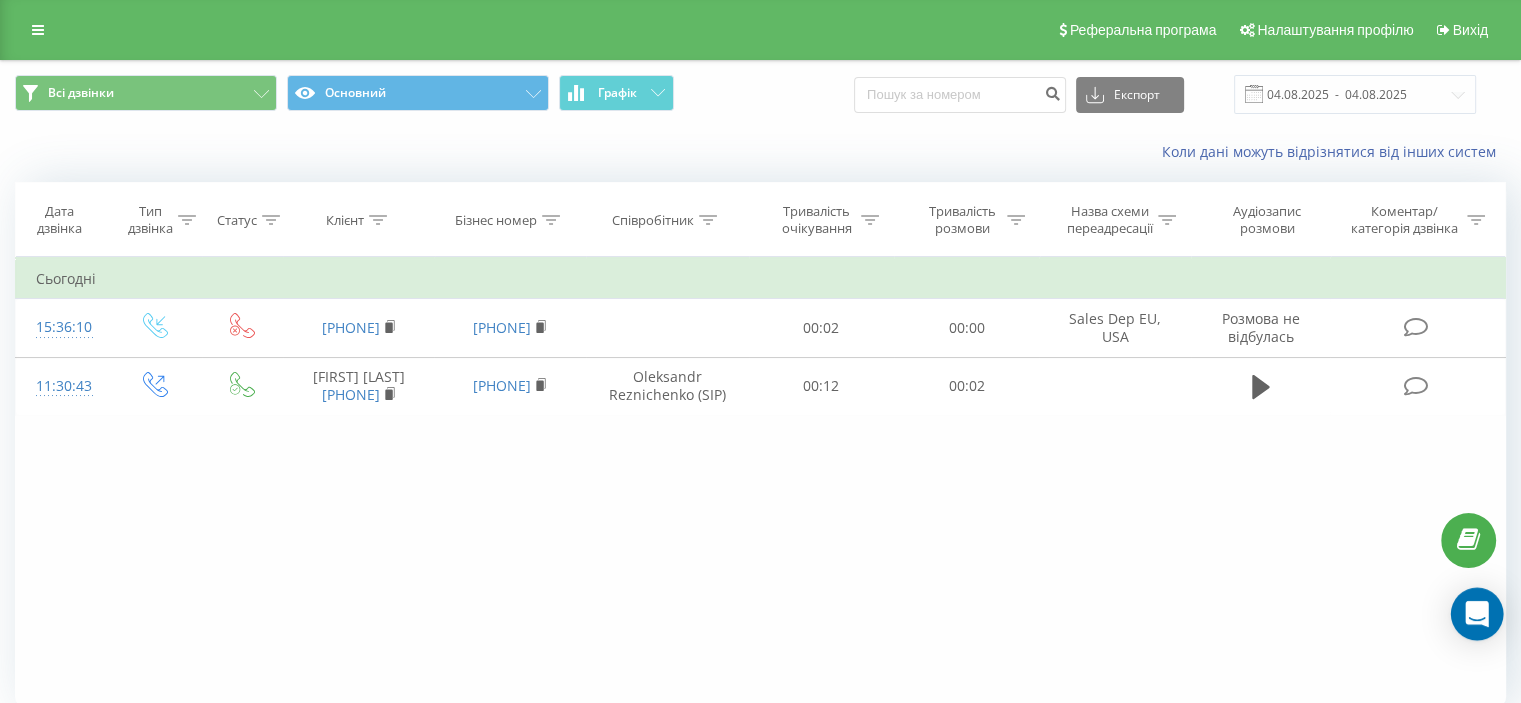 click 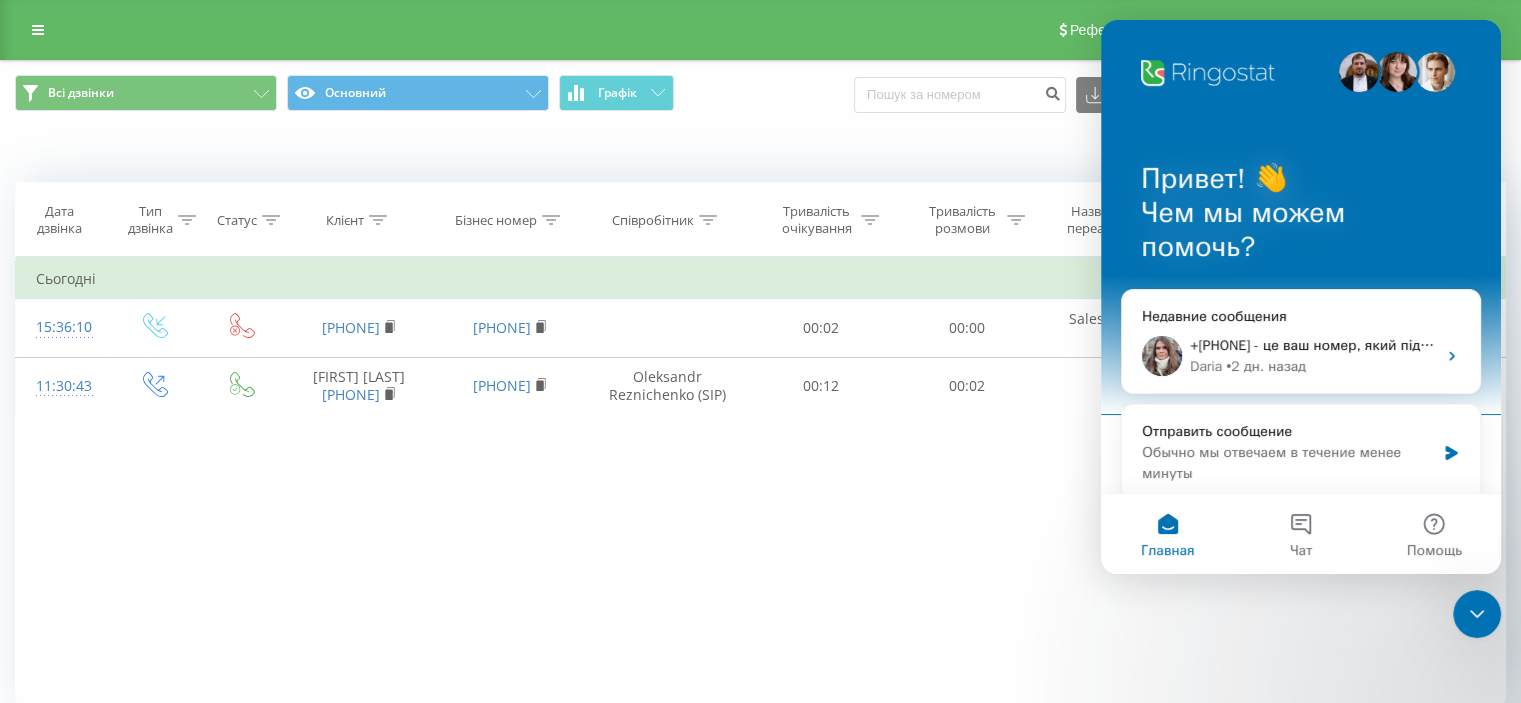 scroll, scrollTop: 0, scrollLeft: 0, axis: both 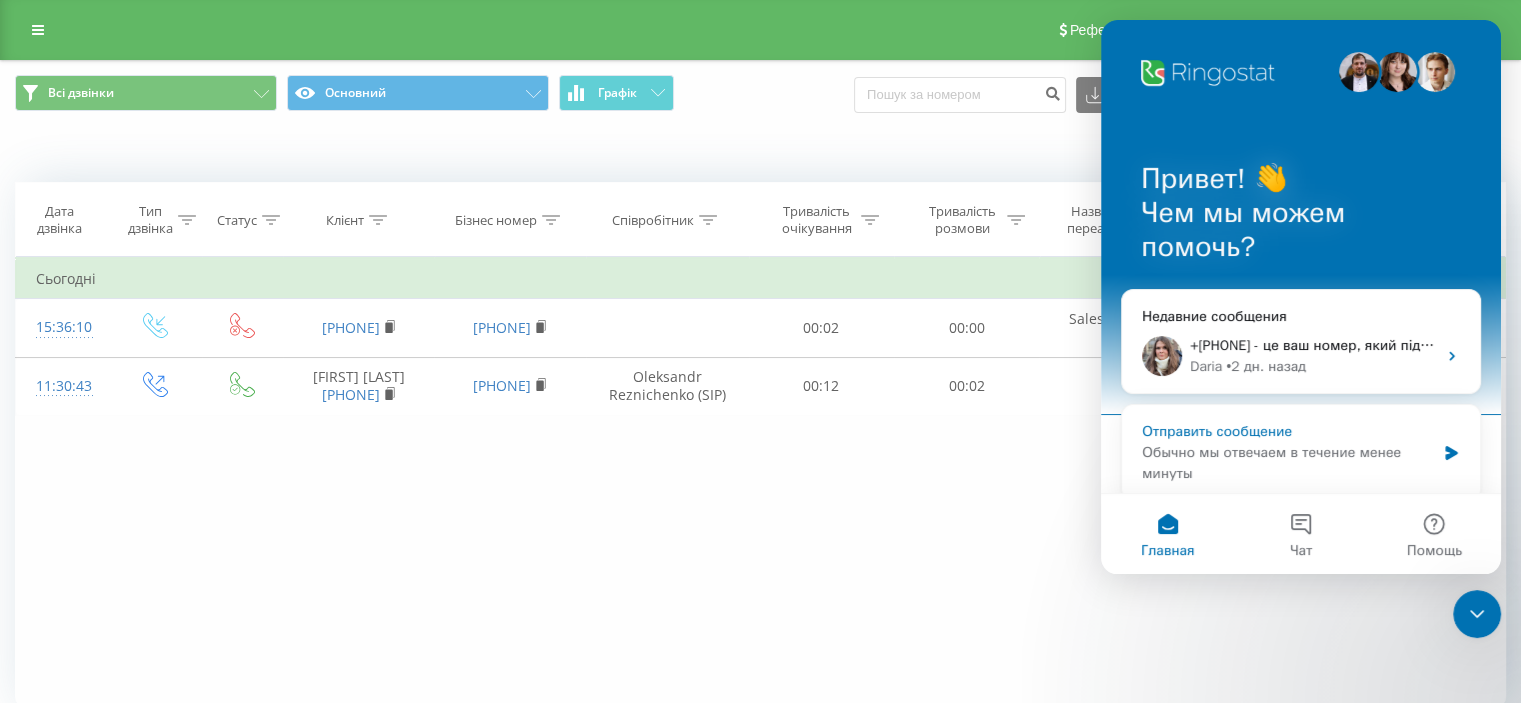 click on "Обычно мы отвечаем в течение менее минуты" at bounding box center (1288, 463) 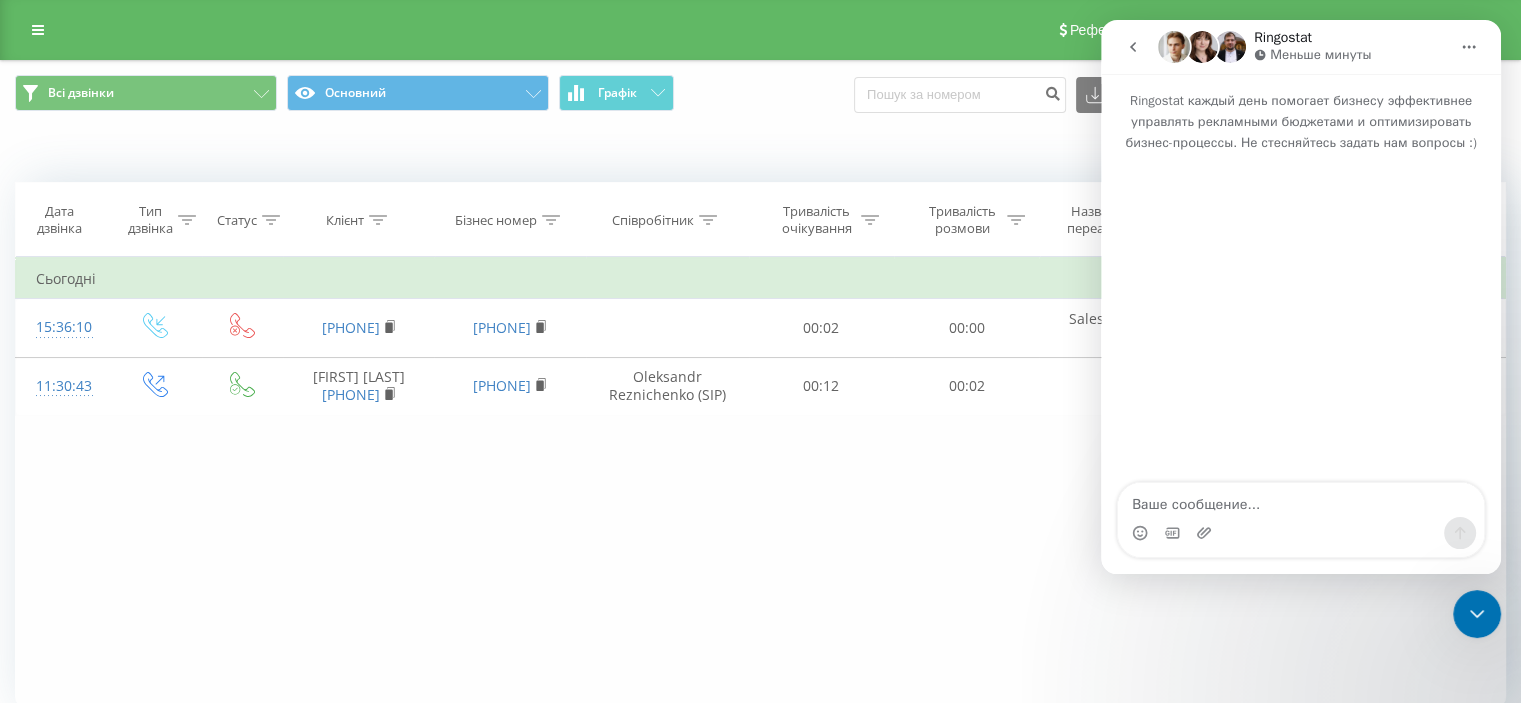 click at bounding box center [1301, 533] 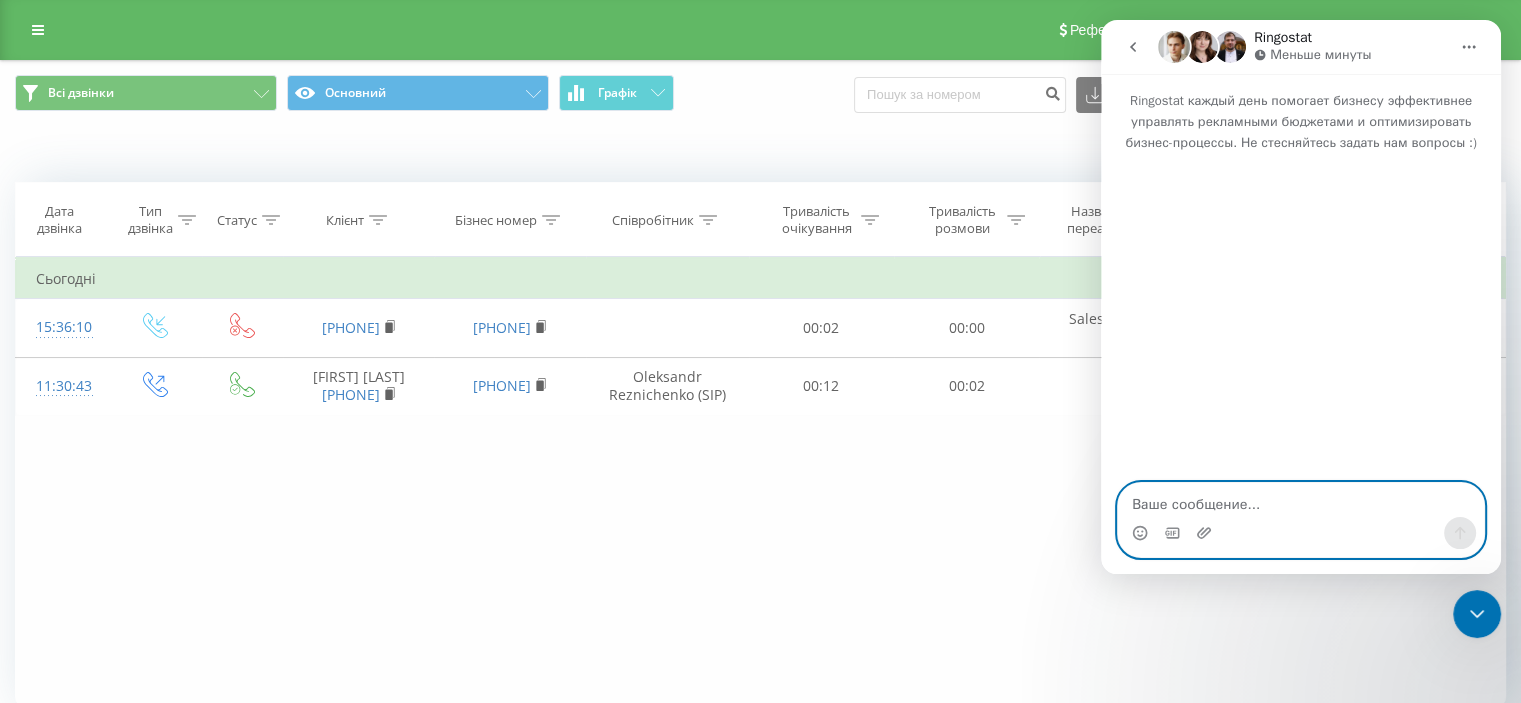 click at bounding box center (1301, 500) 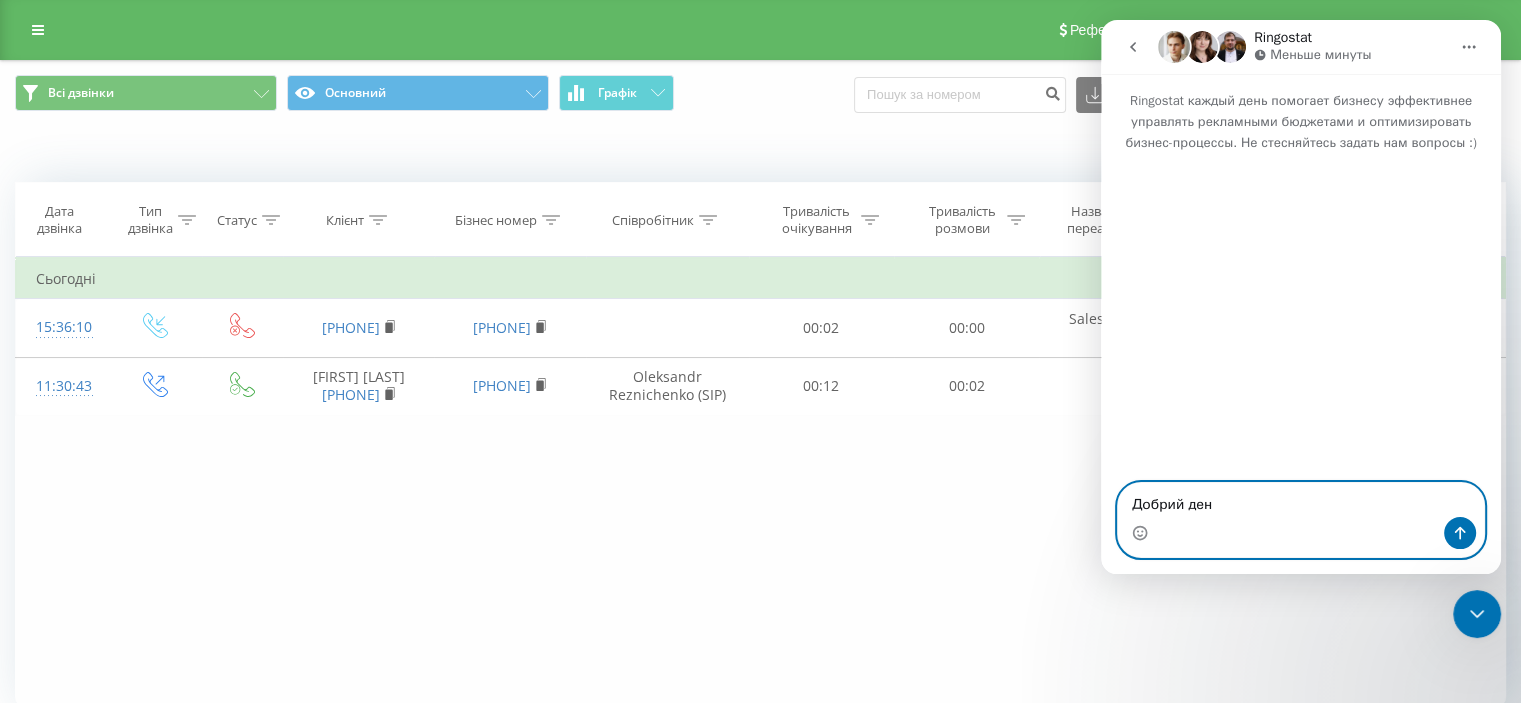 type on "Добрий день" 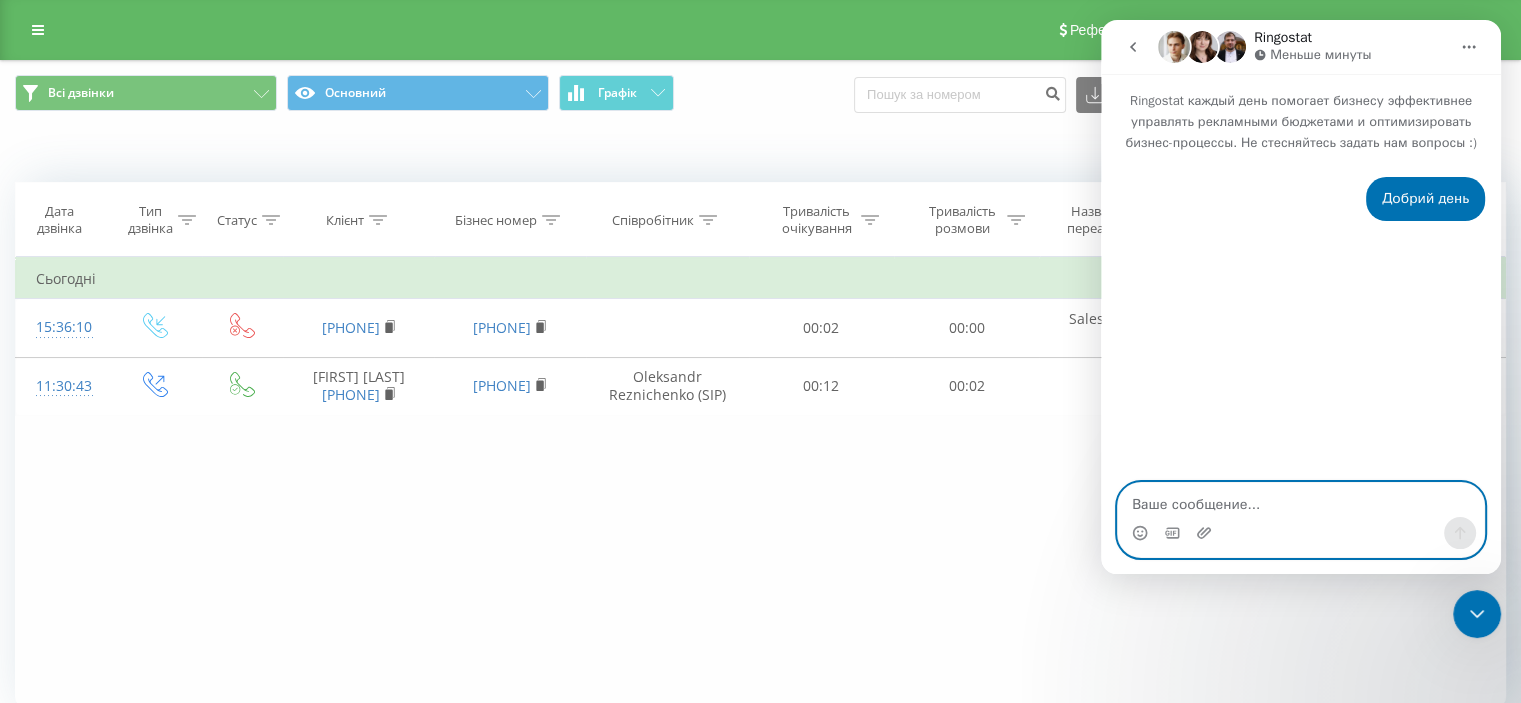 type on "й" 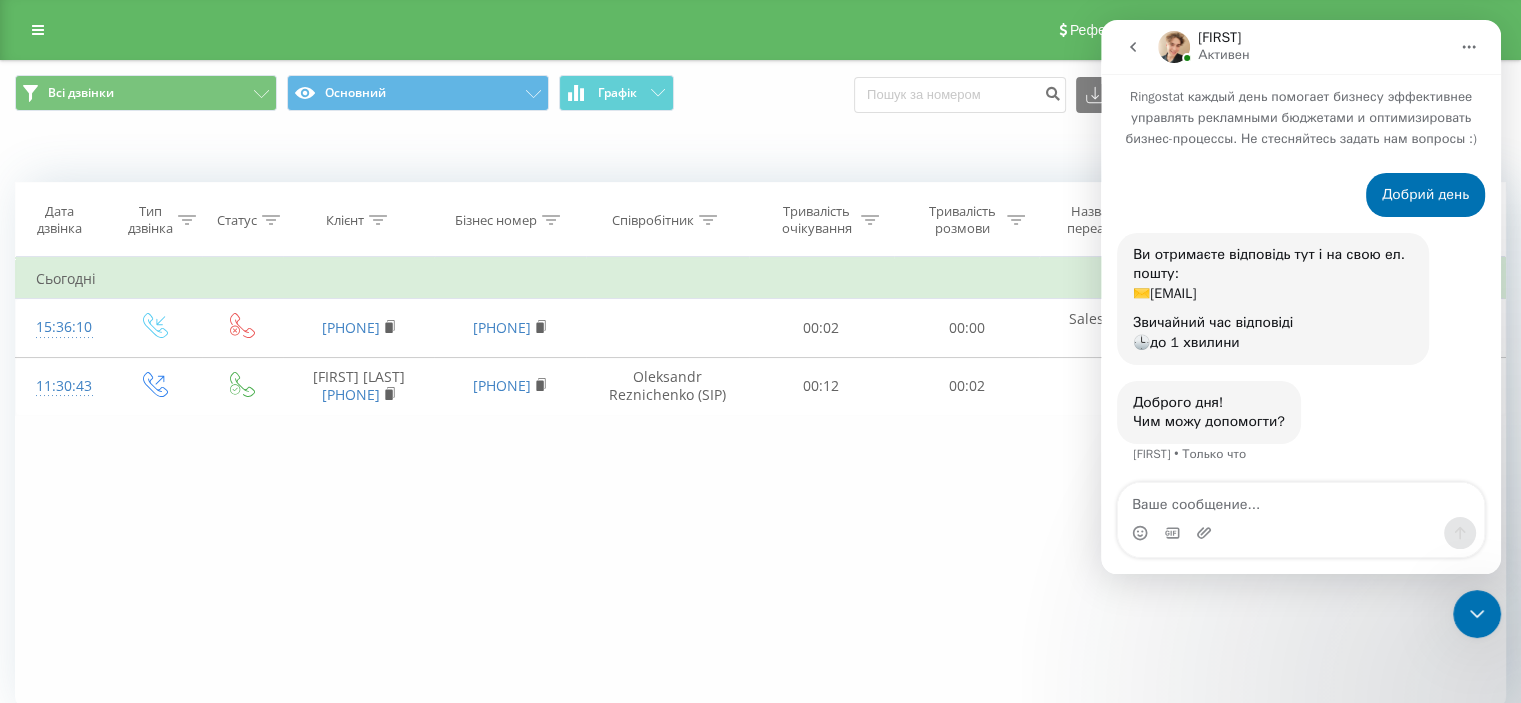 scroll, scrollTop: 6, scrollLeft: 0, axis: vertical 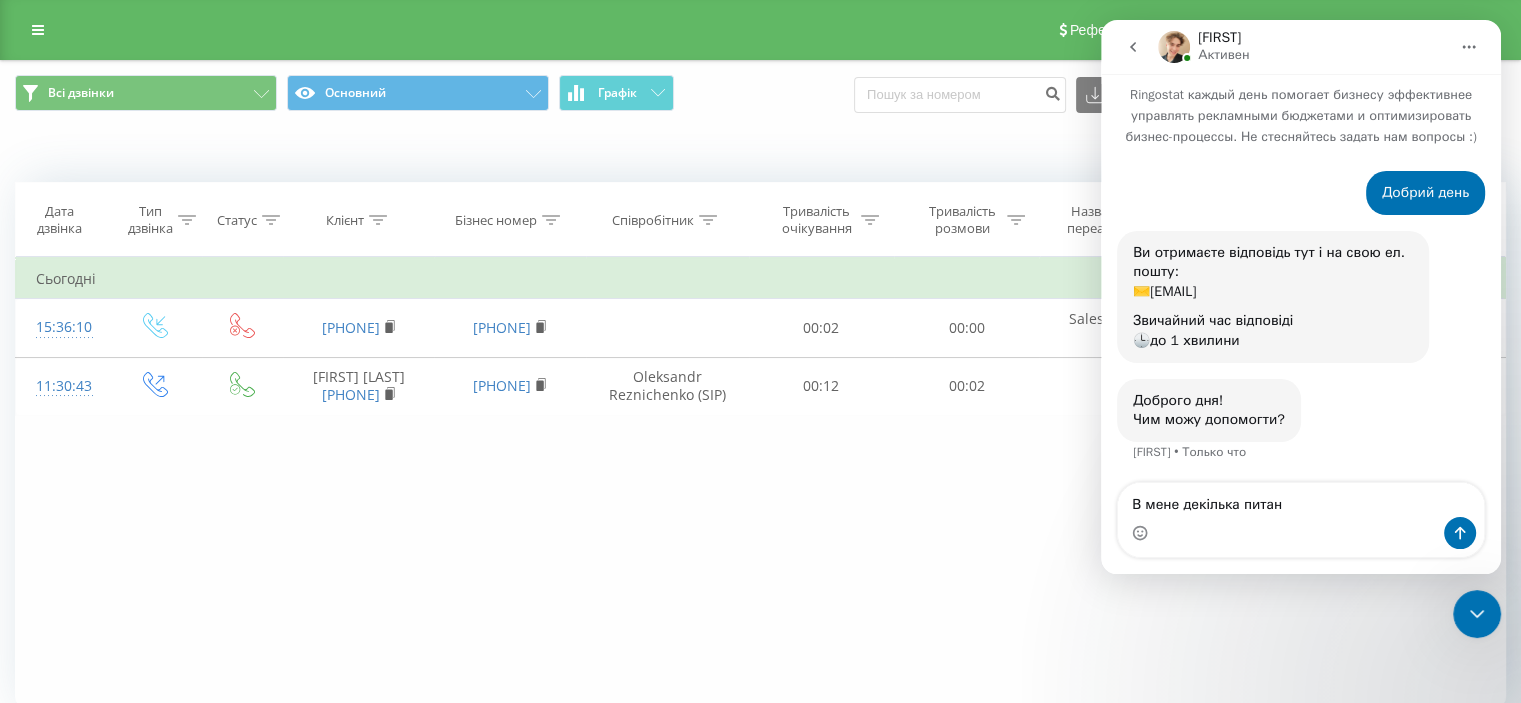 type on "В мене декілька питань" 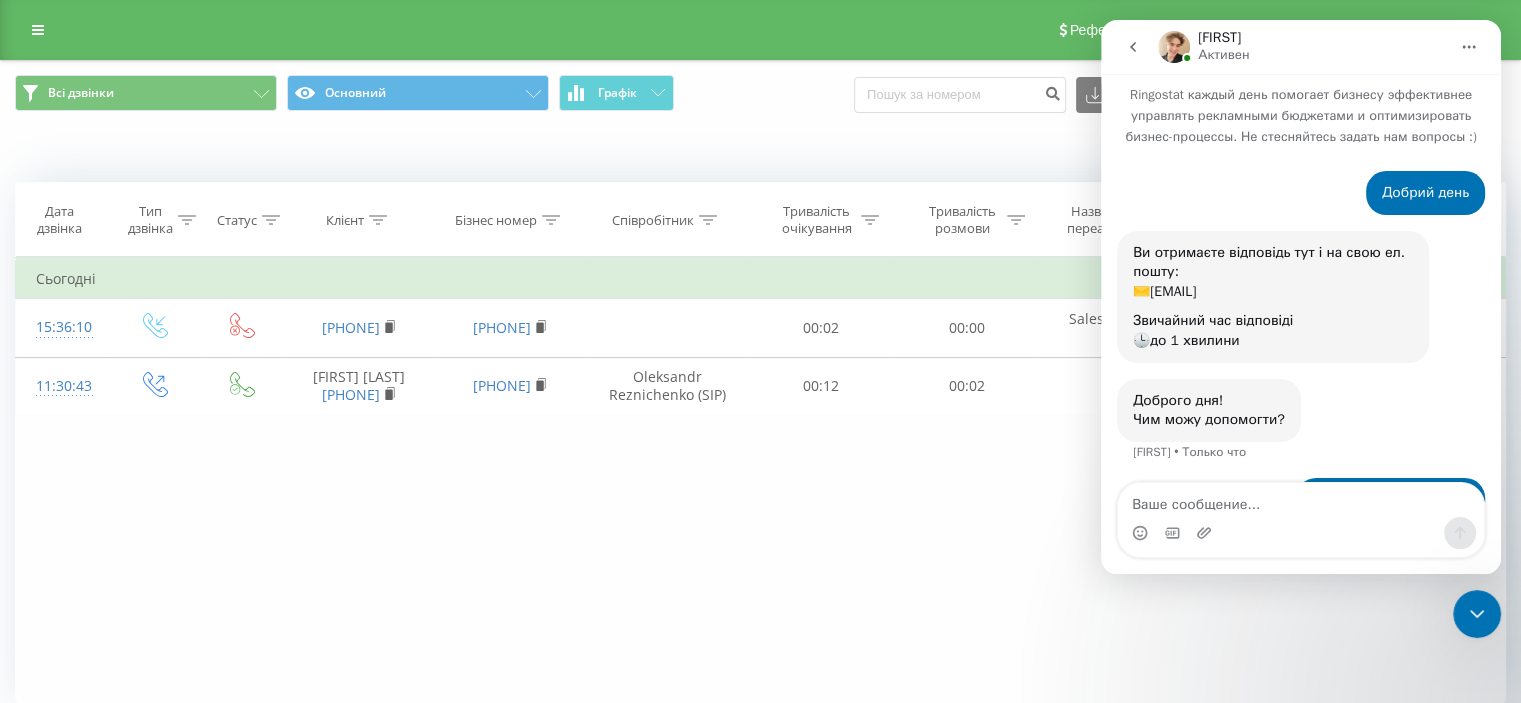 scroll, scrollTop: 65, scrollLeft: 0, axis: vertical 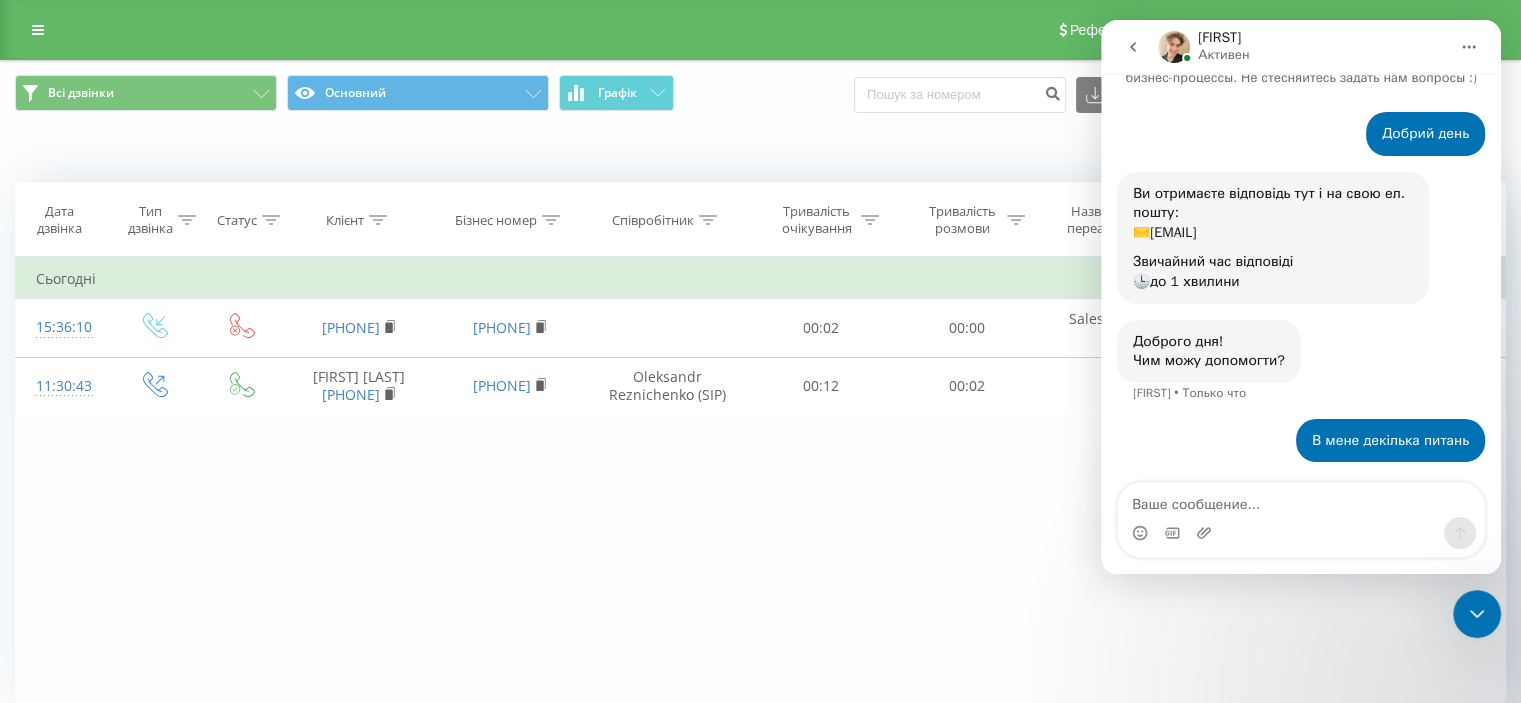 type on "." 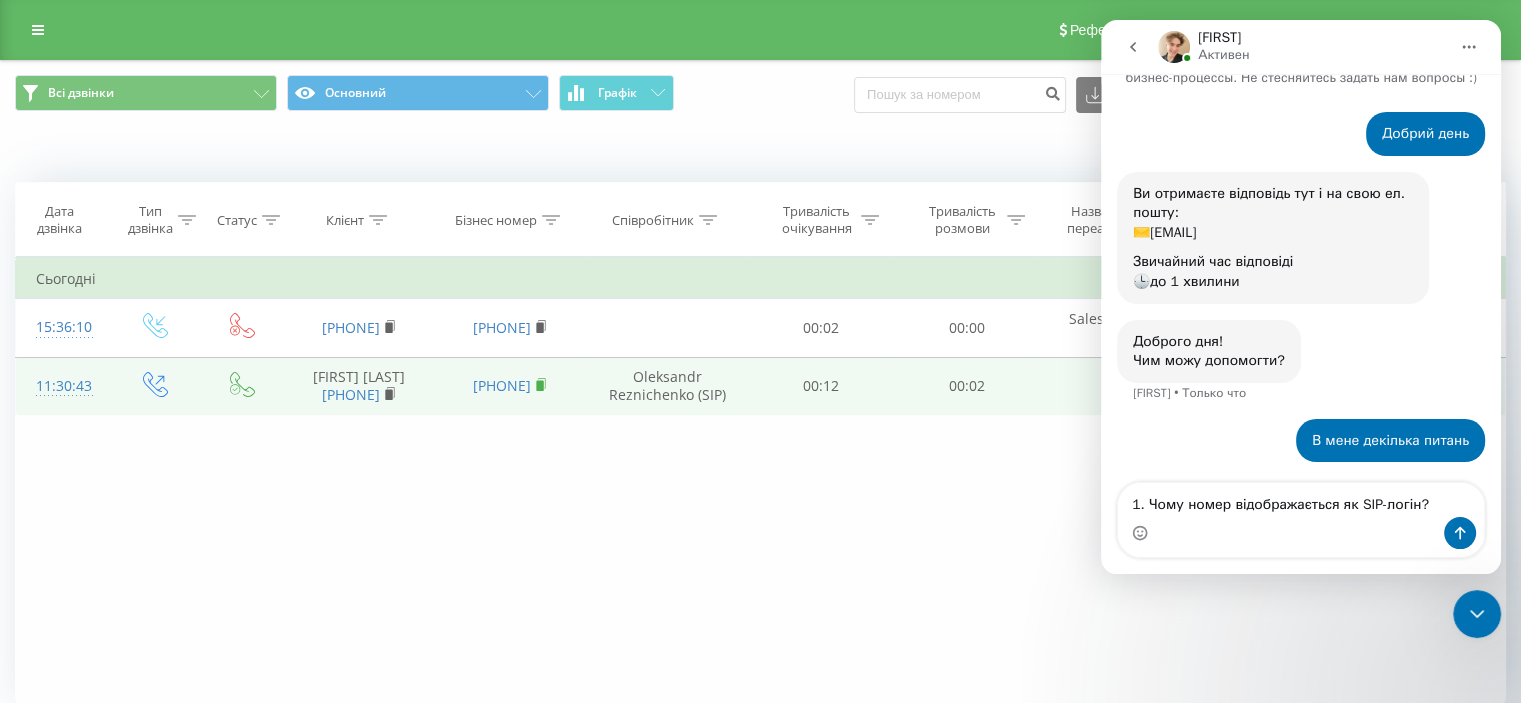 click 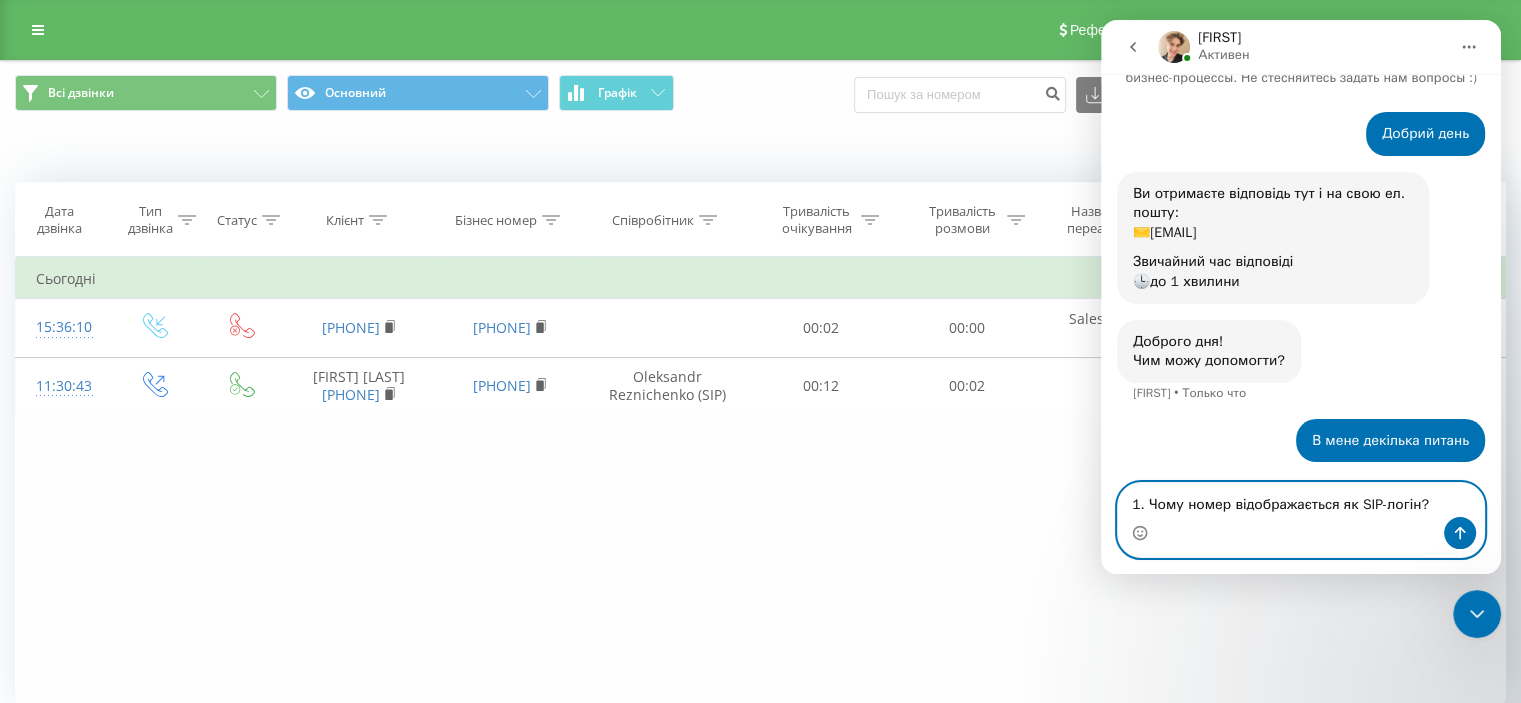 click on "1. Чому номер відображається як SIP-логін?" at bounding box center (1301, 500) 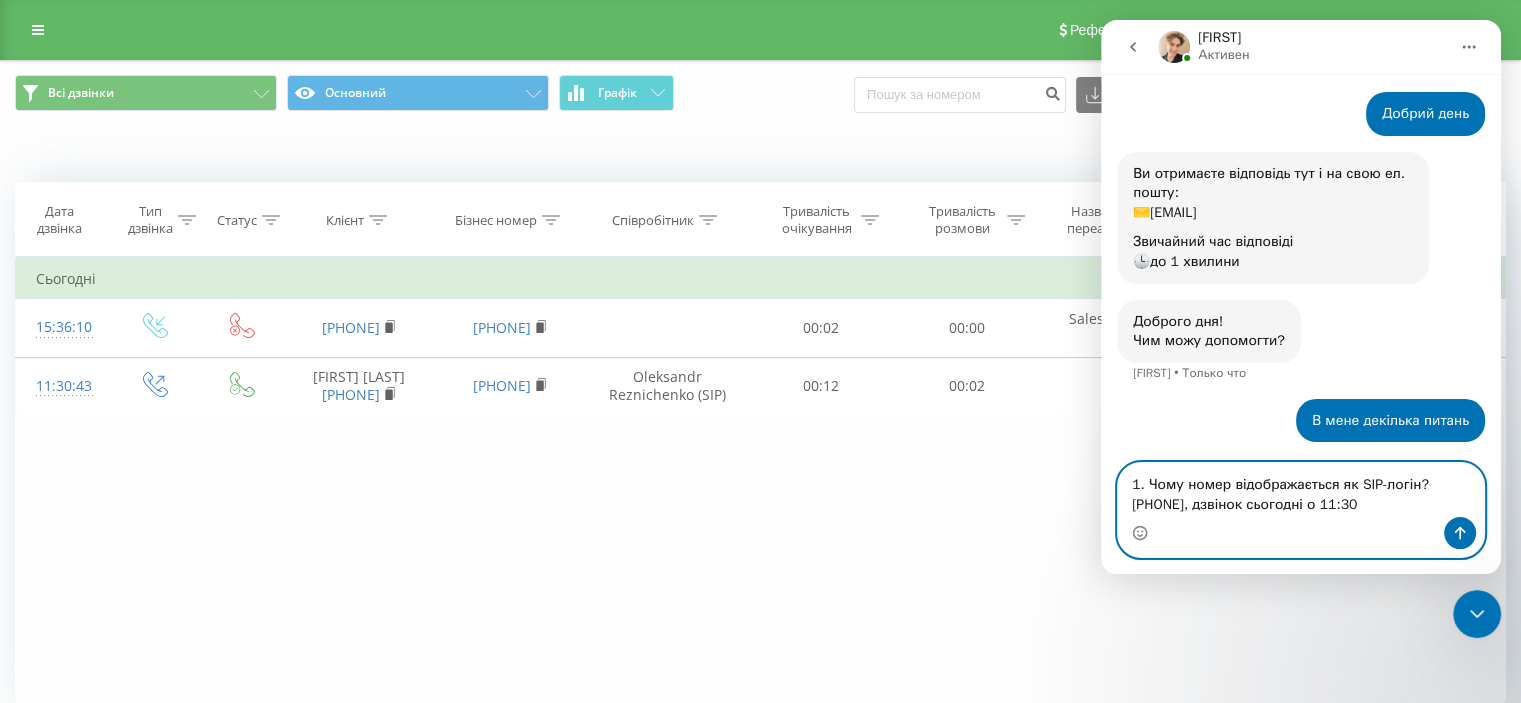 scroll, scrollTop: 105, scrollLeft: 0, axis: vertical 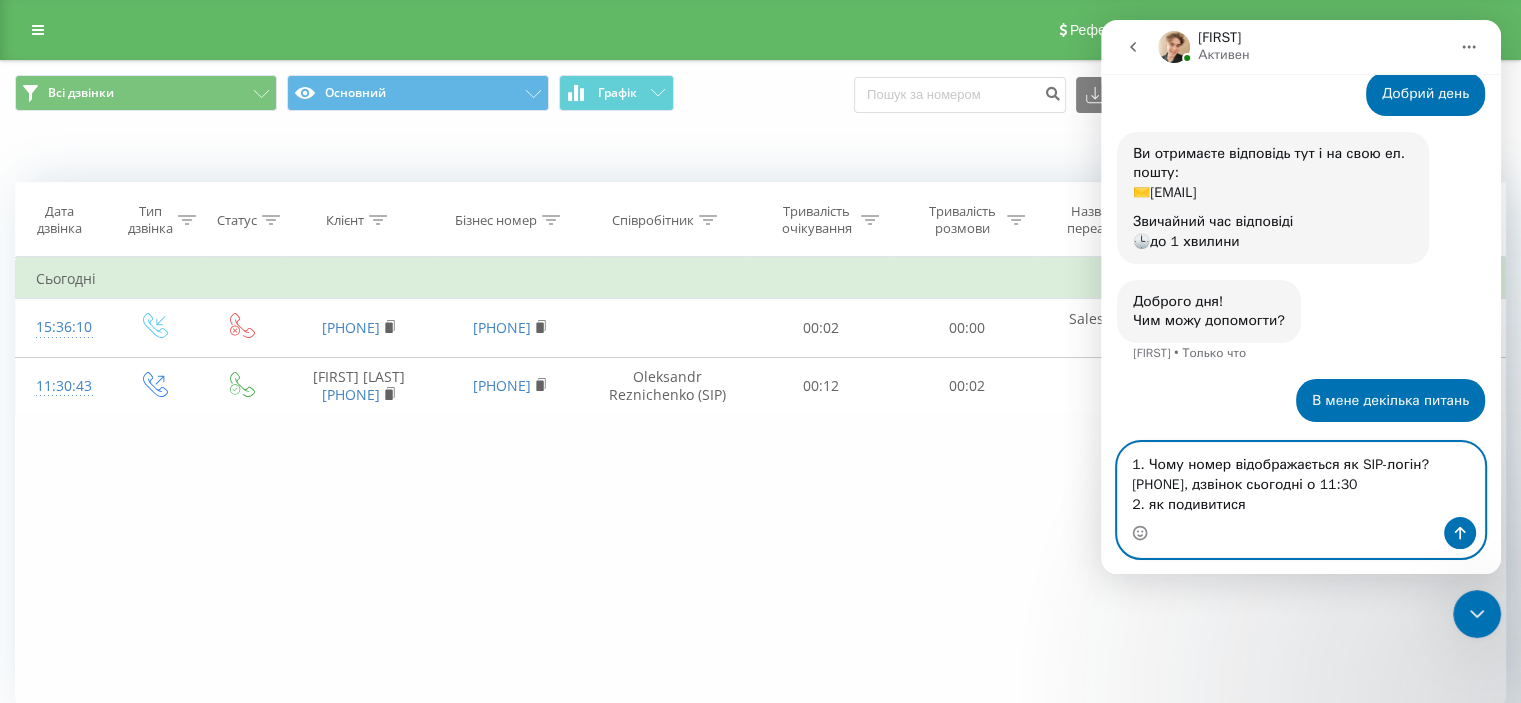 click on "1. Чому номер відображається як SIP-логін? [PHONE], дзвінок сьогодні о 11:30
2. як подивитися" at bounding box center [1301, 480] 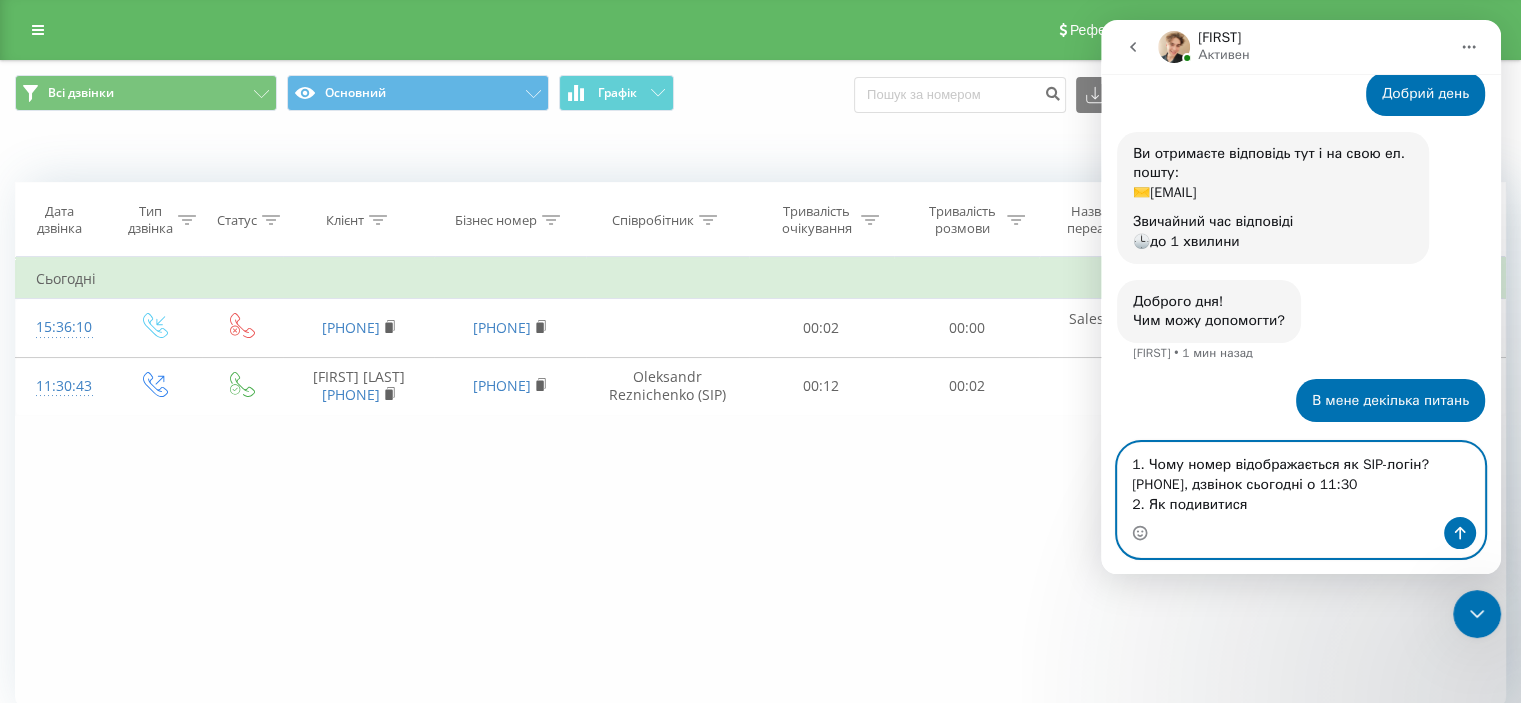 click on "1. Чому номер відображається як SIP-логін? [PHONE], дзвінок сьогодні о 11:30
2. Як подивитися" at bounding box center [1301, 480] 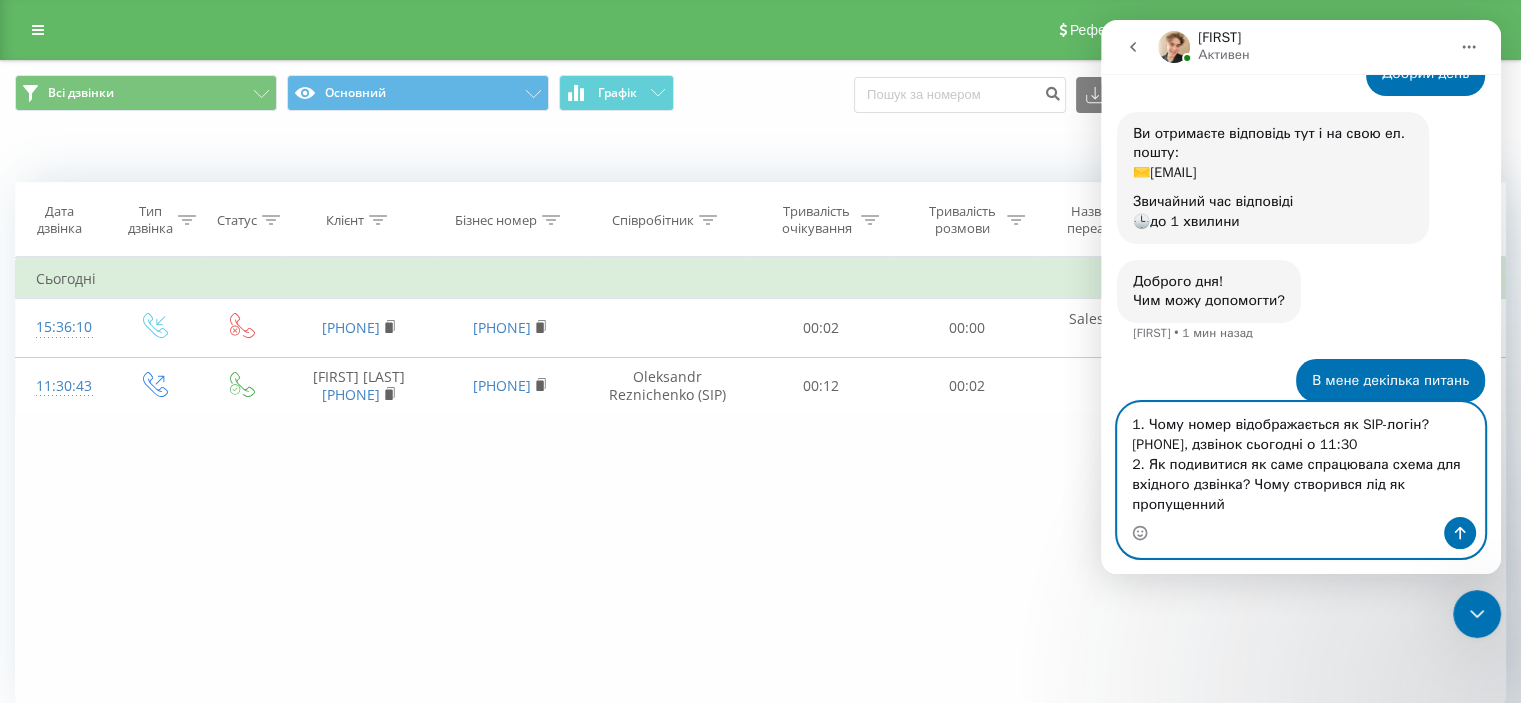 scroll, scrollTop: 145, scrollLeft: 0, axis: vertical 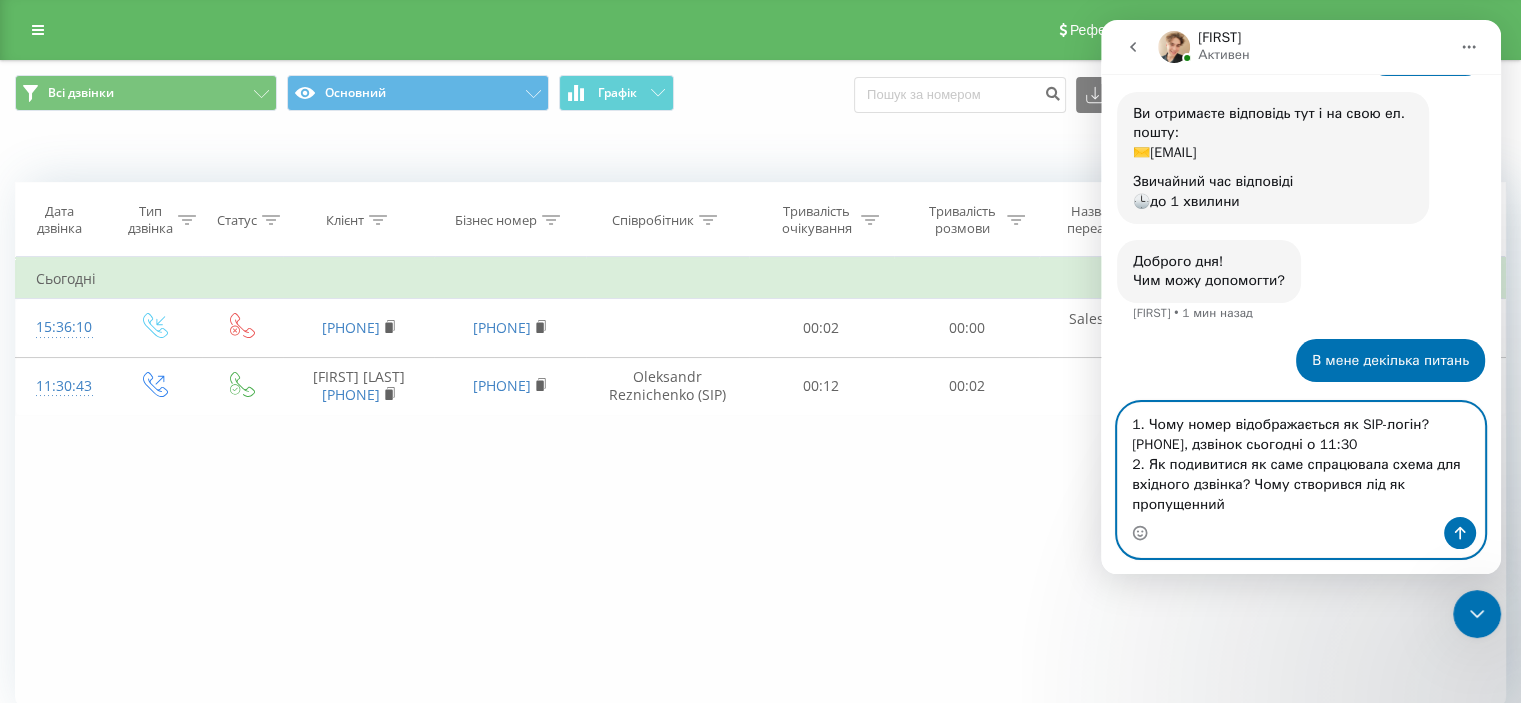 type on "1. Чому номер відображається як SIP-логін? [PHONE], дзвінок сьогодні о 11:30
2. Як подивитися як саме спрацювала схема для вхідного дзвінка? Чому створився лід як пропущенний?" 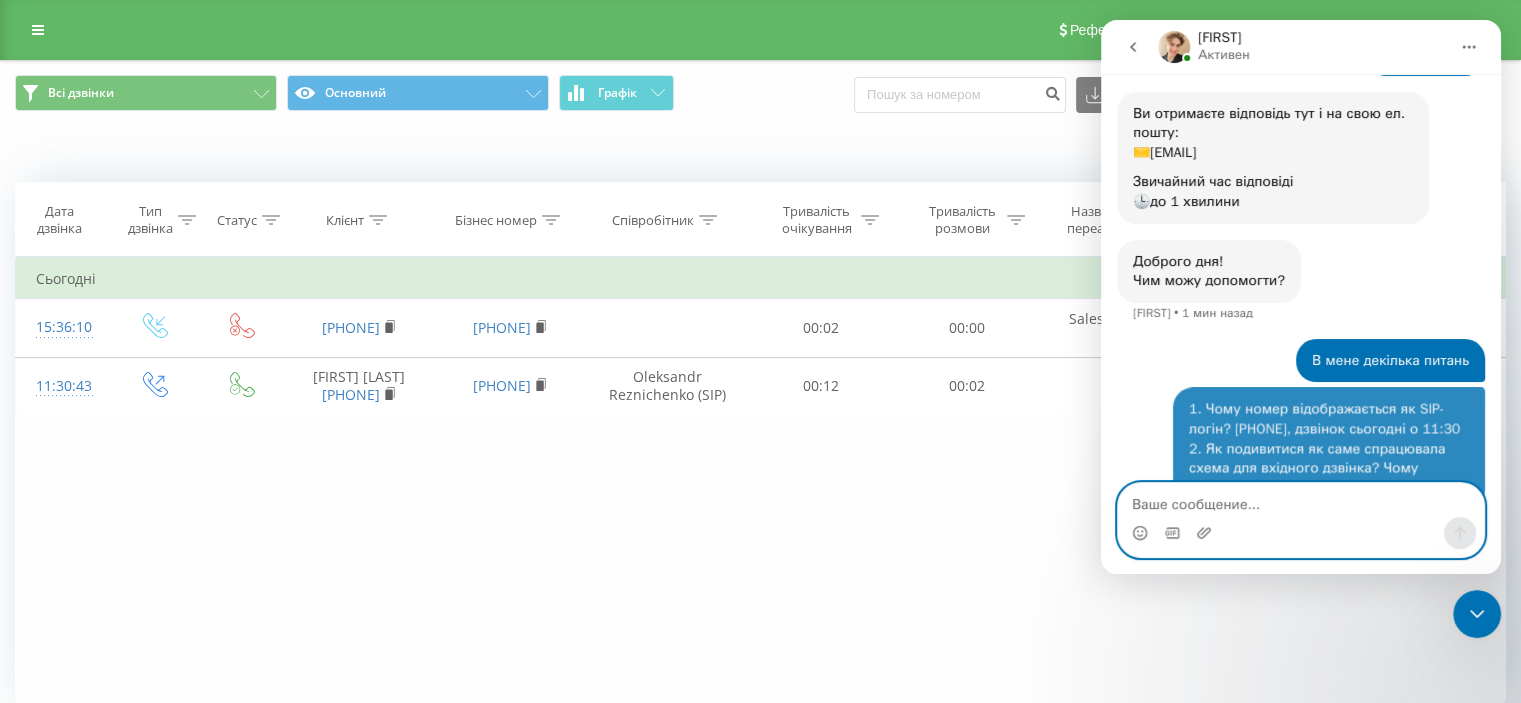 scroll, scrollTop: 209, scrollLeft: 0, axis: vertical 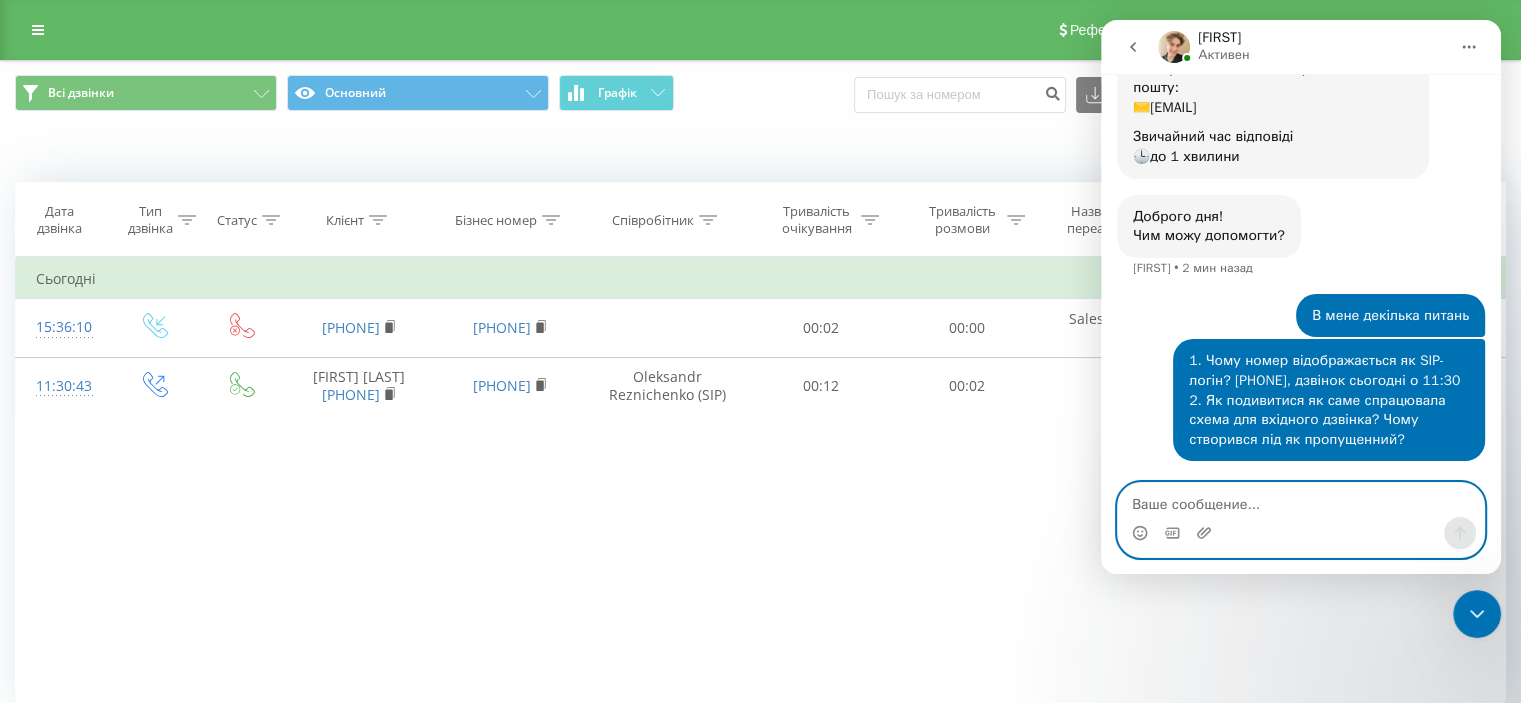 click at bounding box center (1301, 500) 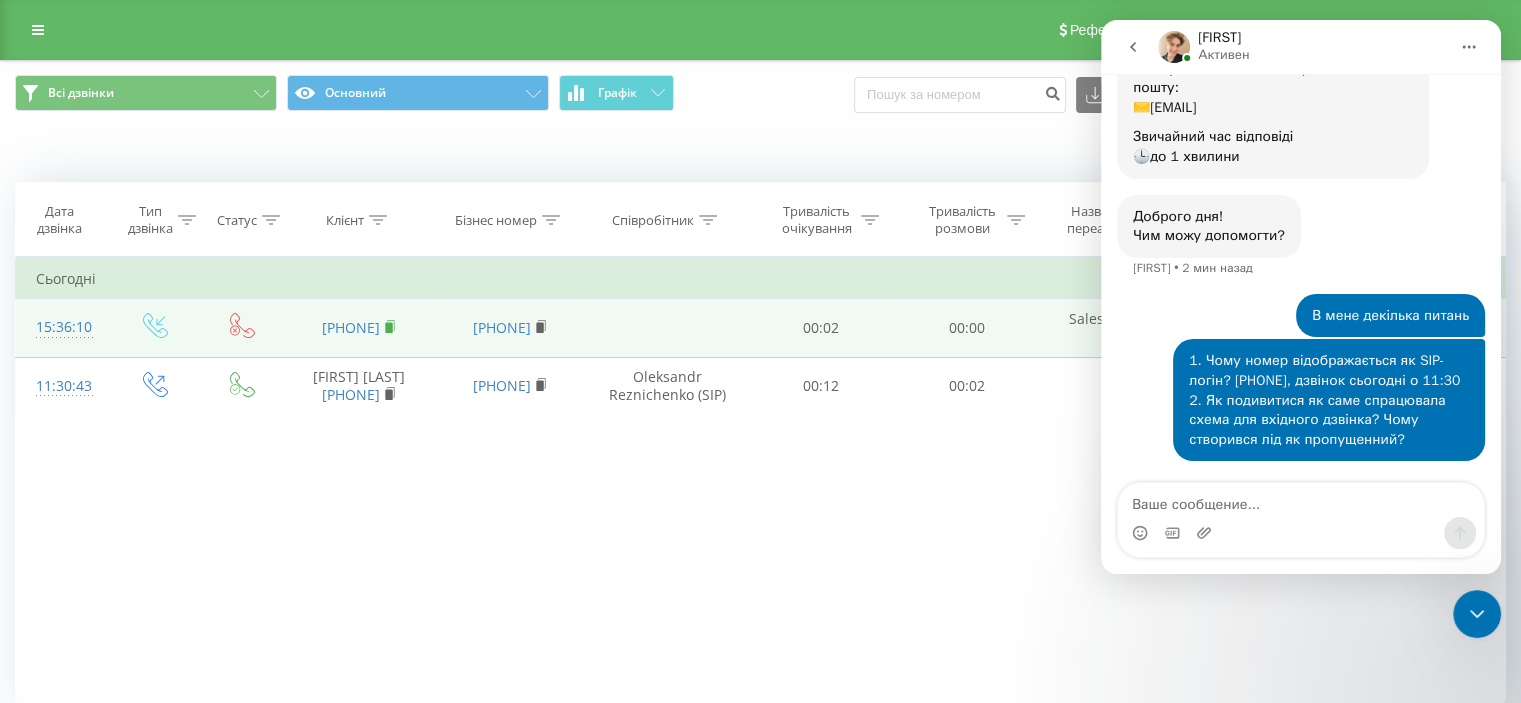 click 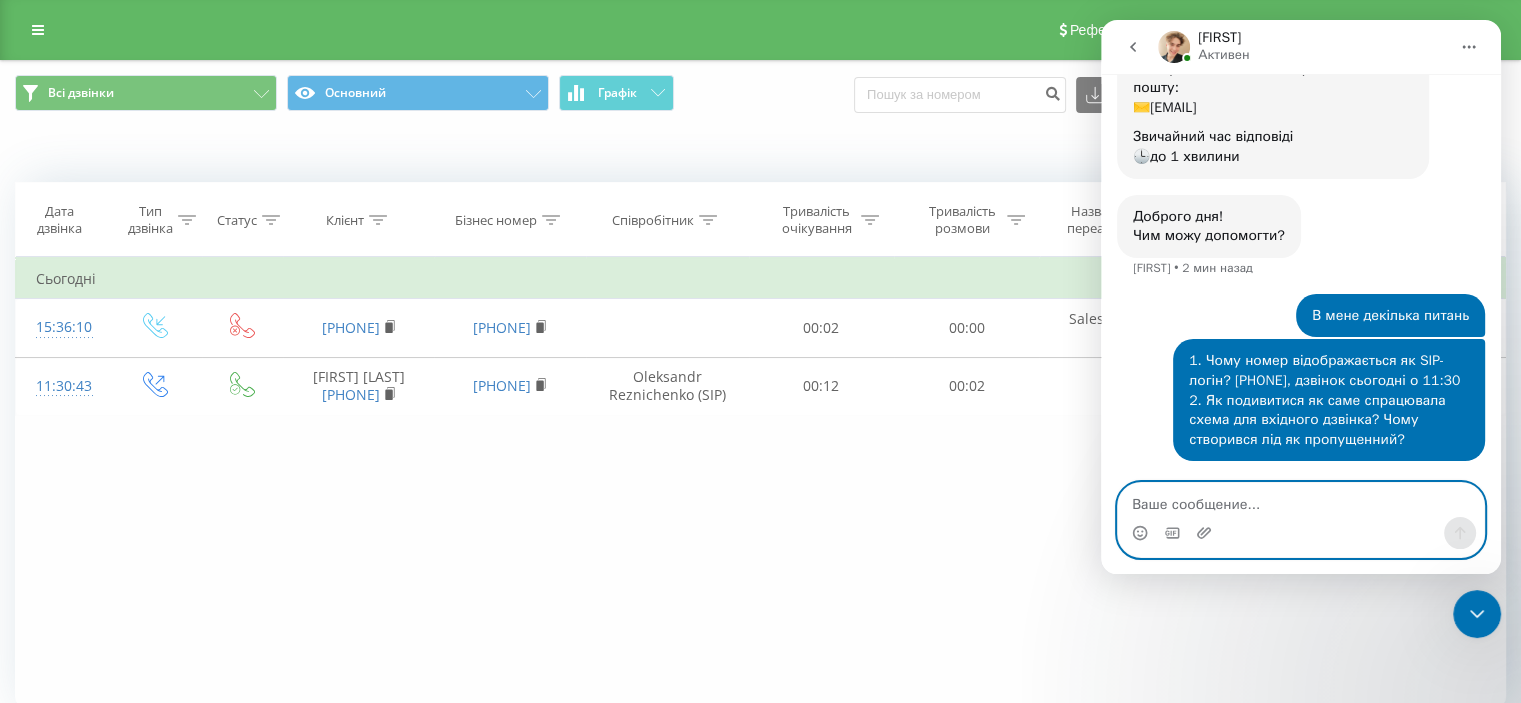 click at bounding box center (1301, 500) 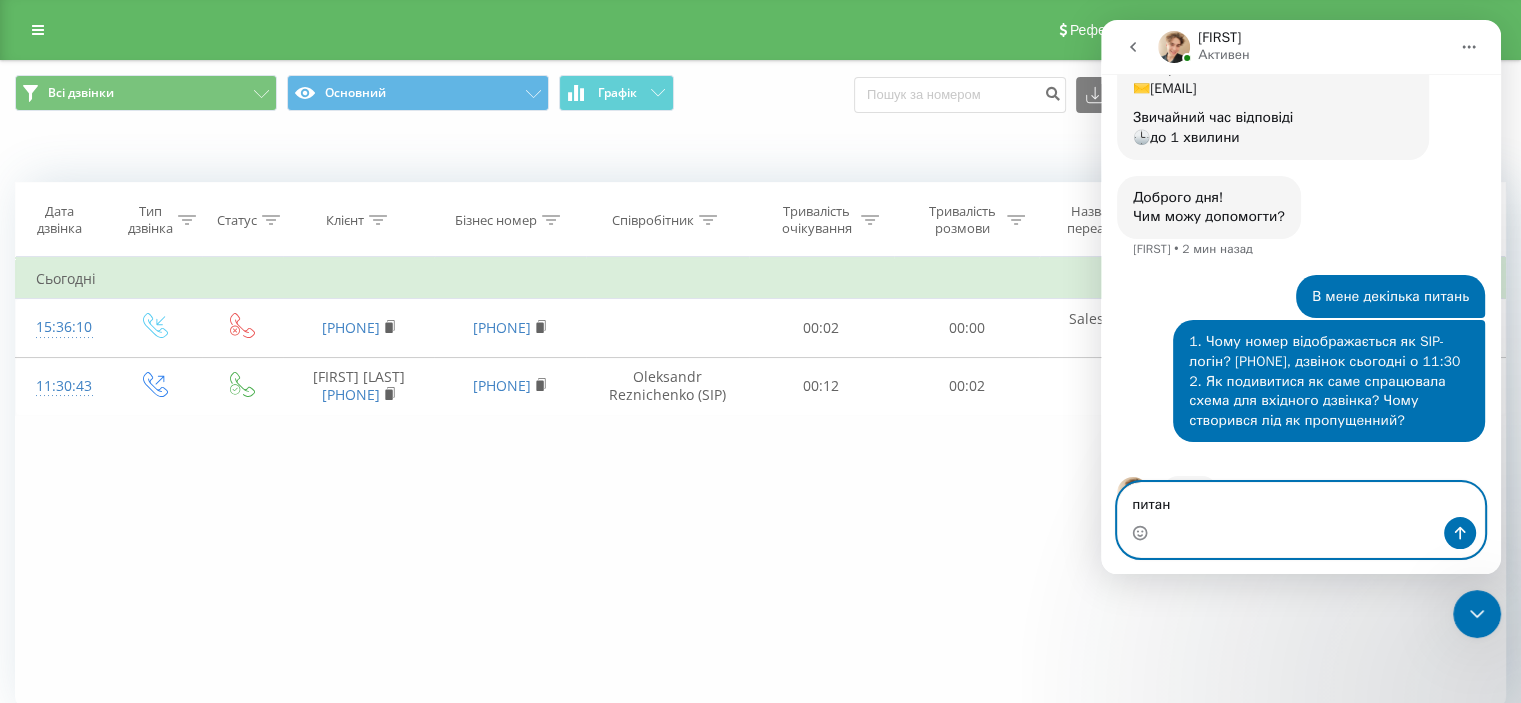 scroll, scrollTop: 286, scrollLeft: 0, axis: vertical 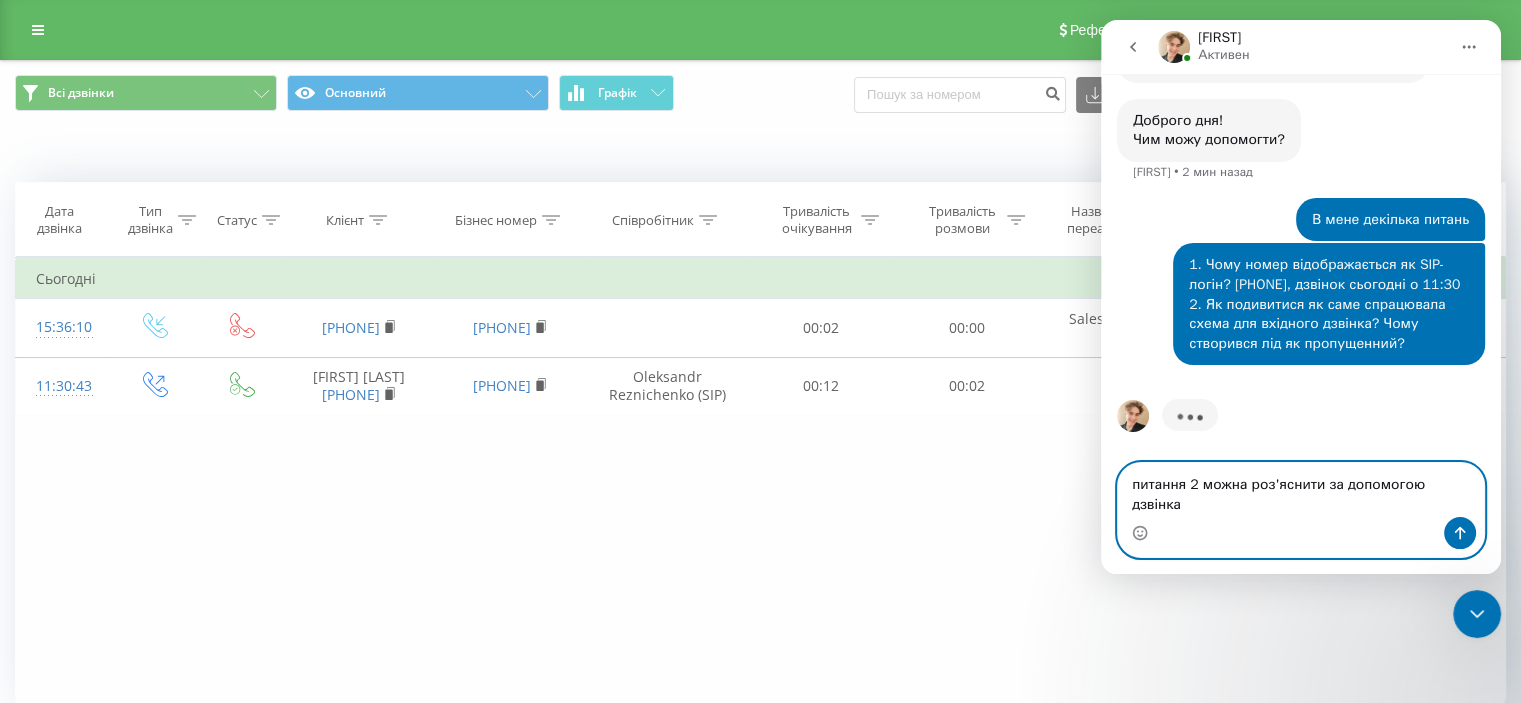 paste on "[PHONE]" 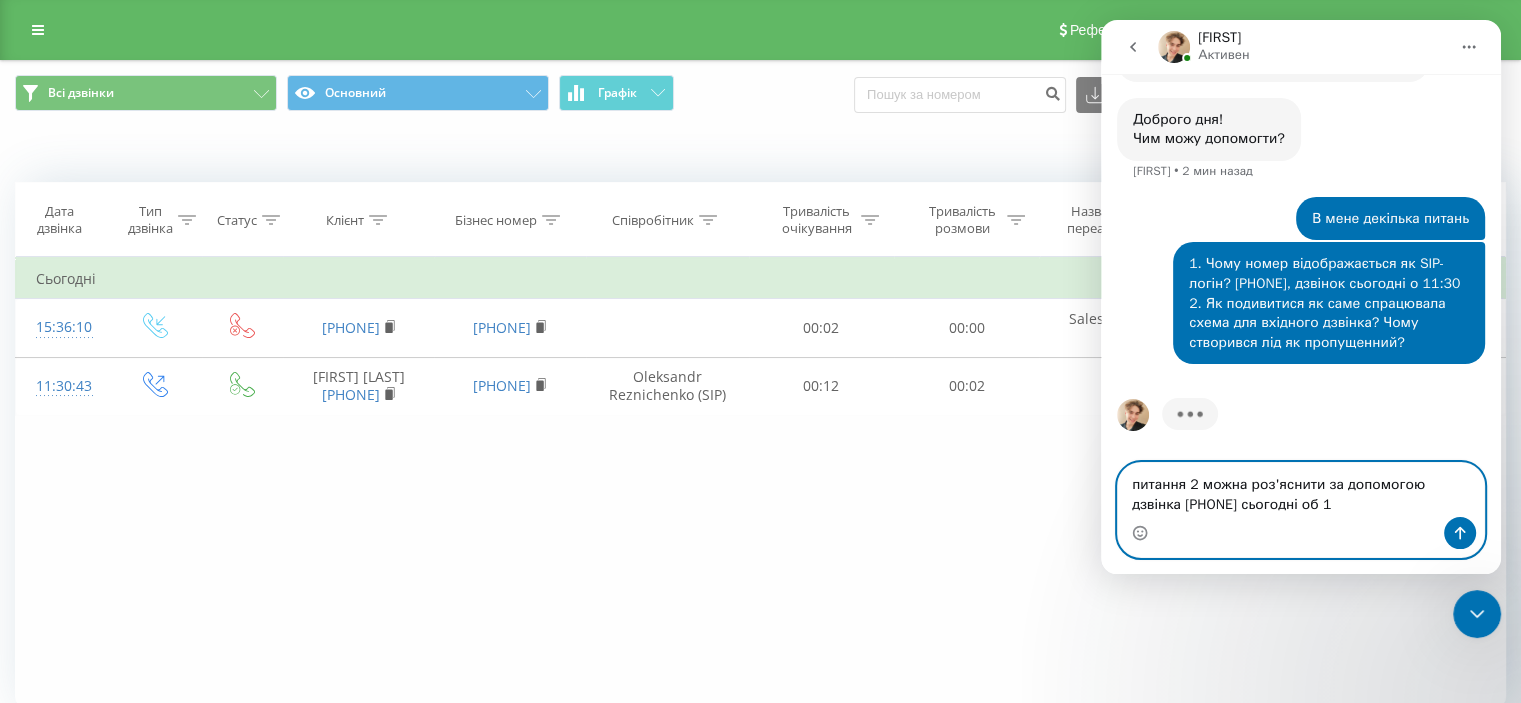 scroll, scrollTop: 229, scrollLeft: 0, axis: vertical 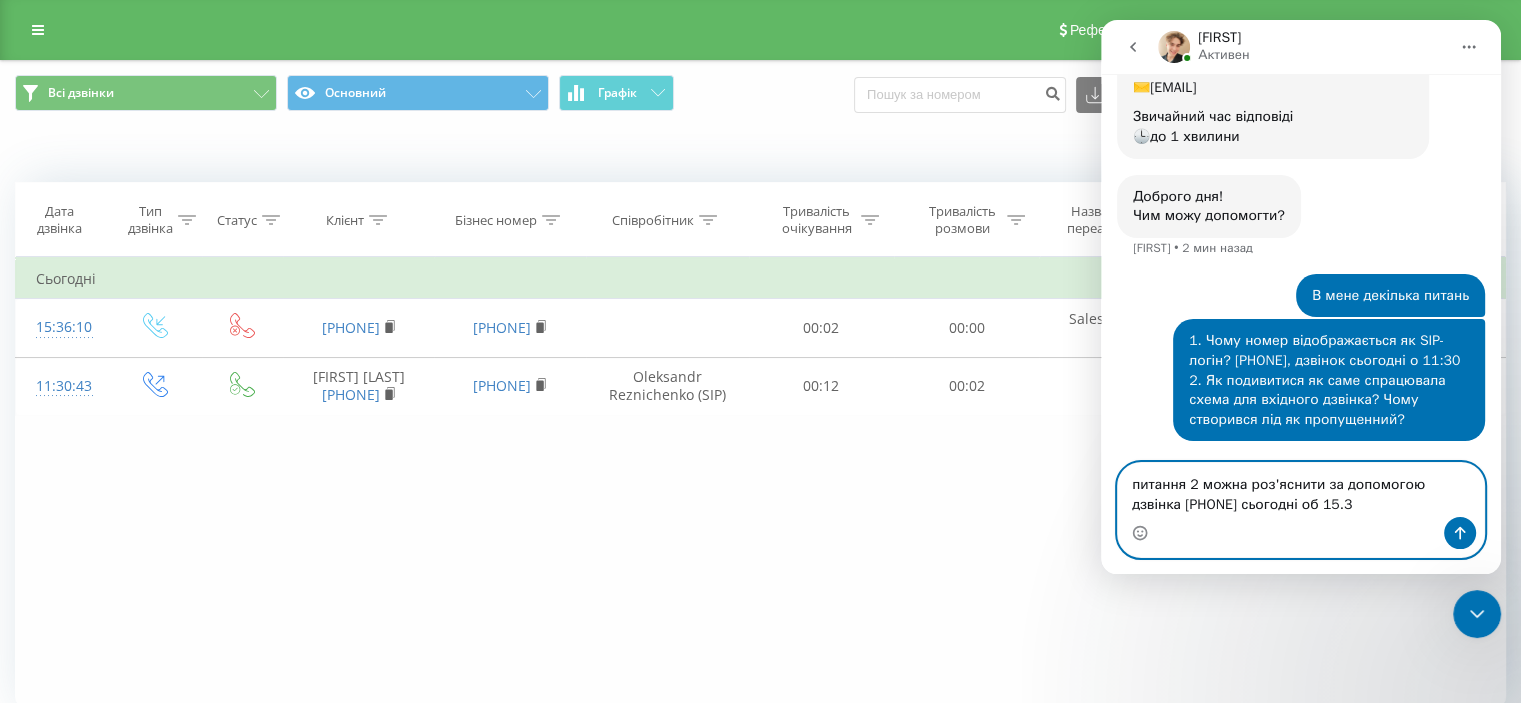 type on "питання 2 можна роз'яснити за допомогою дзвінка [PHONE] сьогодні об 15.36" 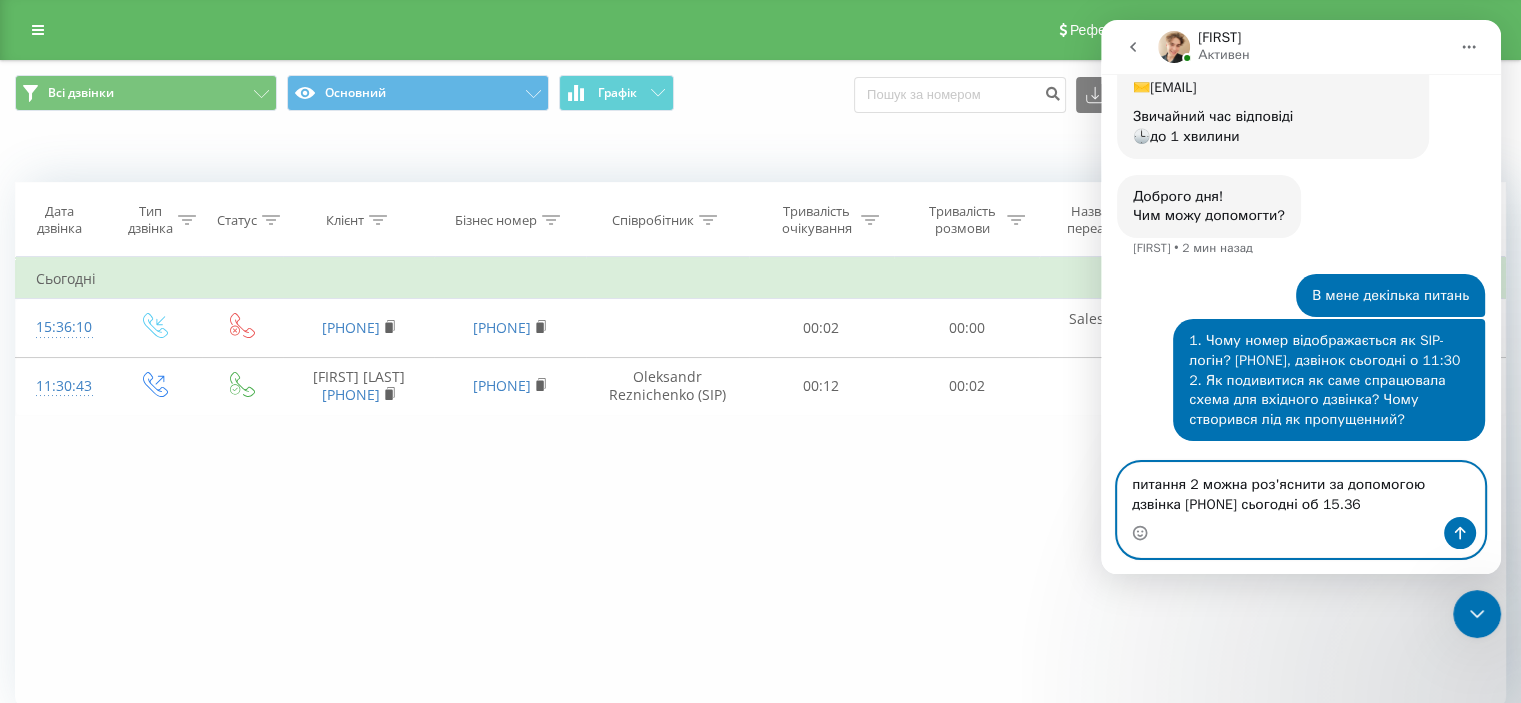 type 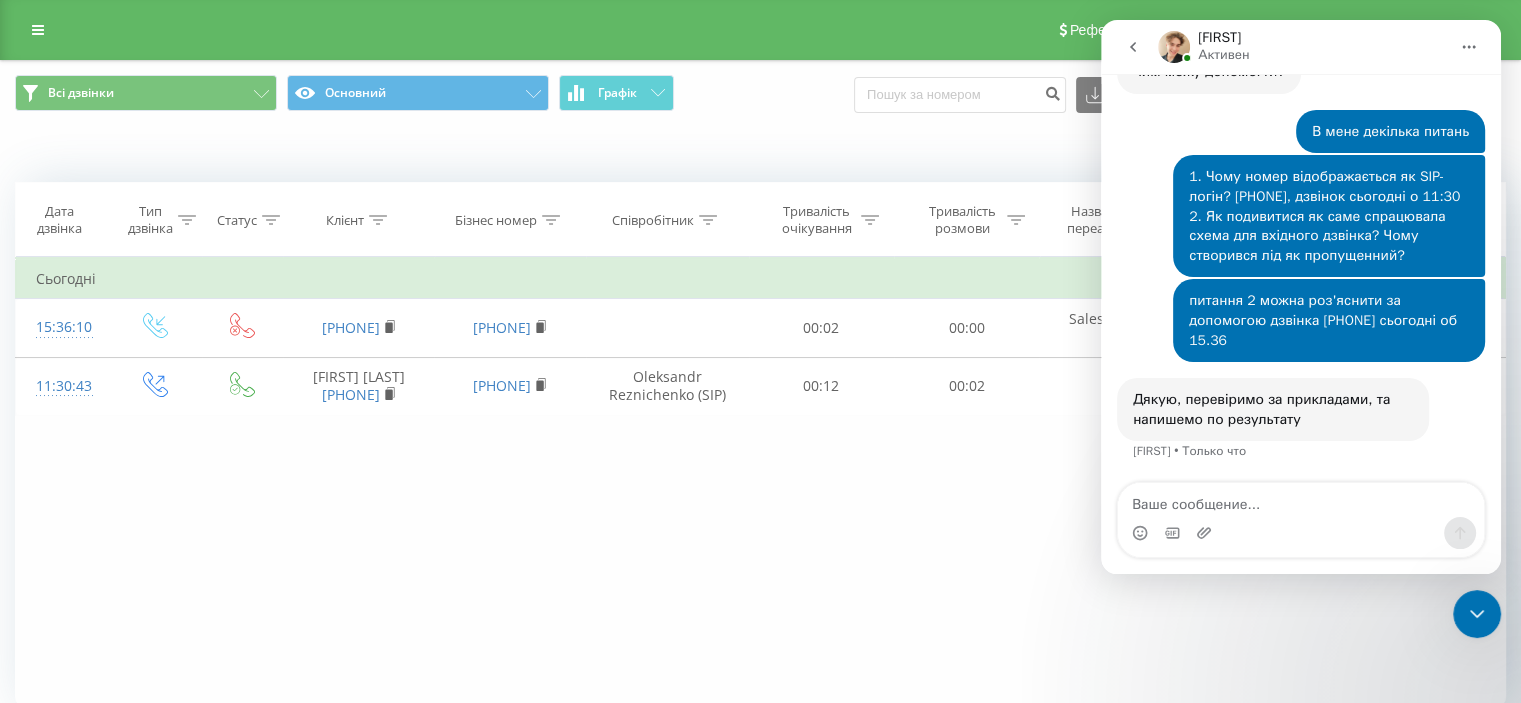 scroll, scrollTop: 373, scrollLeft: 0, axis: vertical 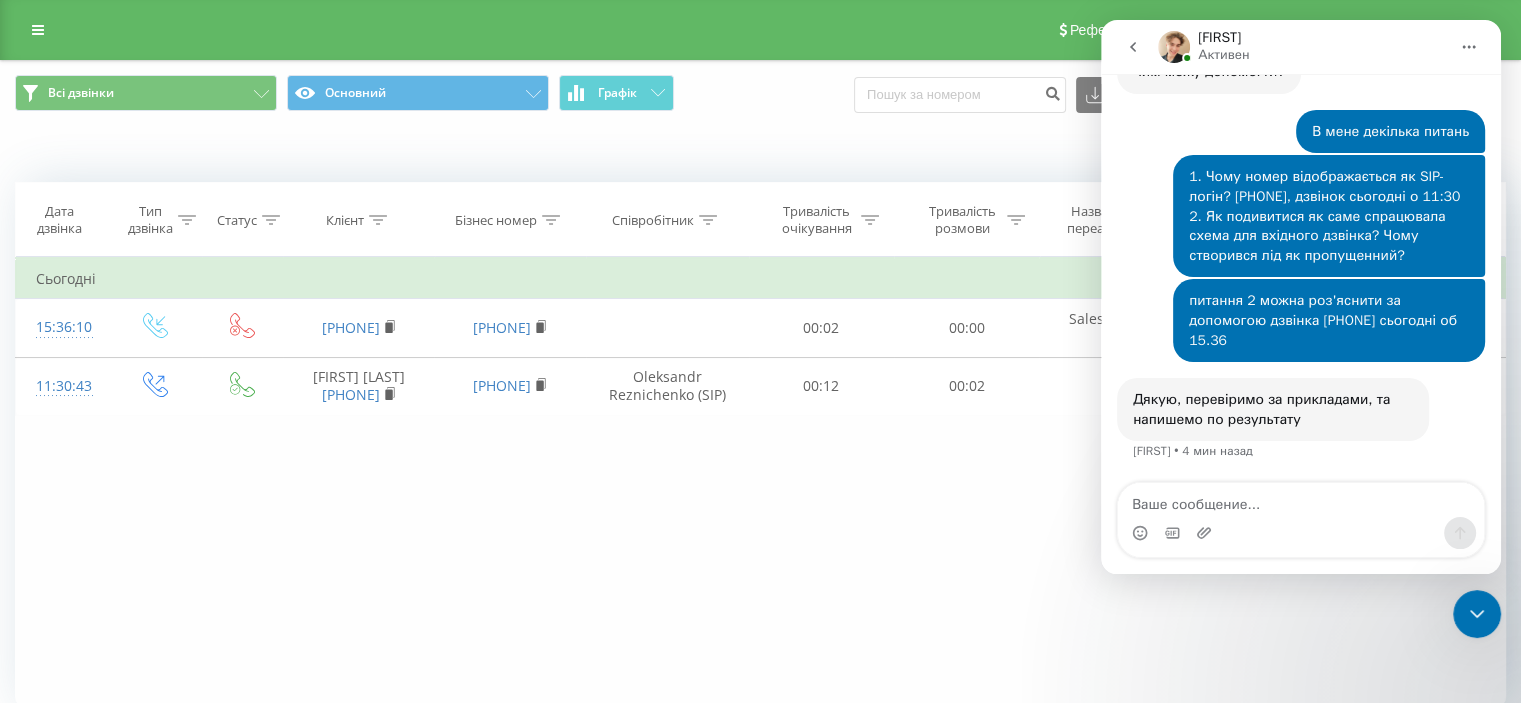 click on "1. Чому номер відображається як SIP-логін? [PHONE], дзвінок сьогодні о 11:30 2. Як подивитися як саме спрацювала схема для вхідного дзвінка? Чому створився лід як пропущенний?" at bounding box center [1329, 216] 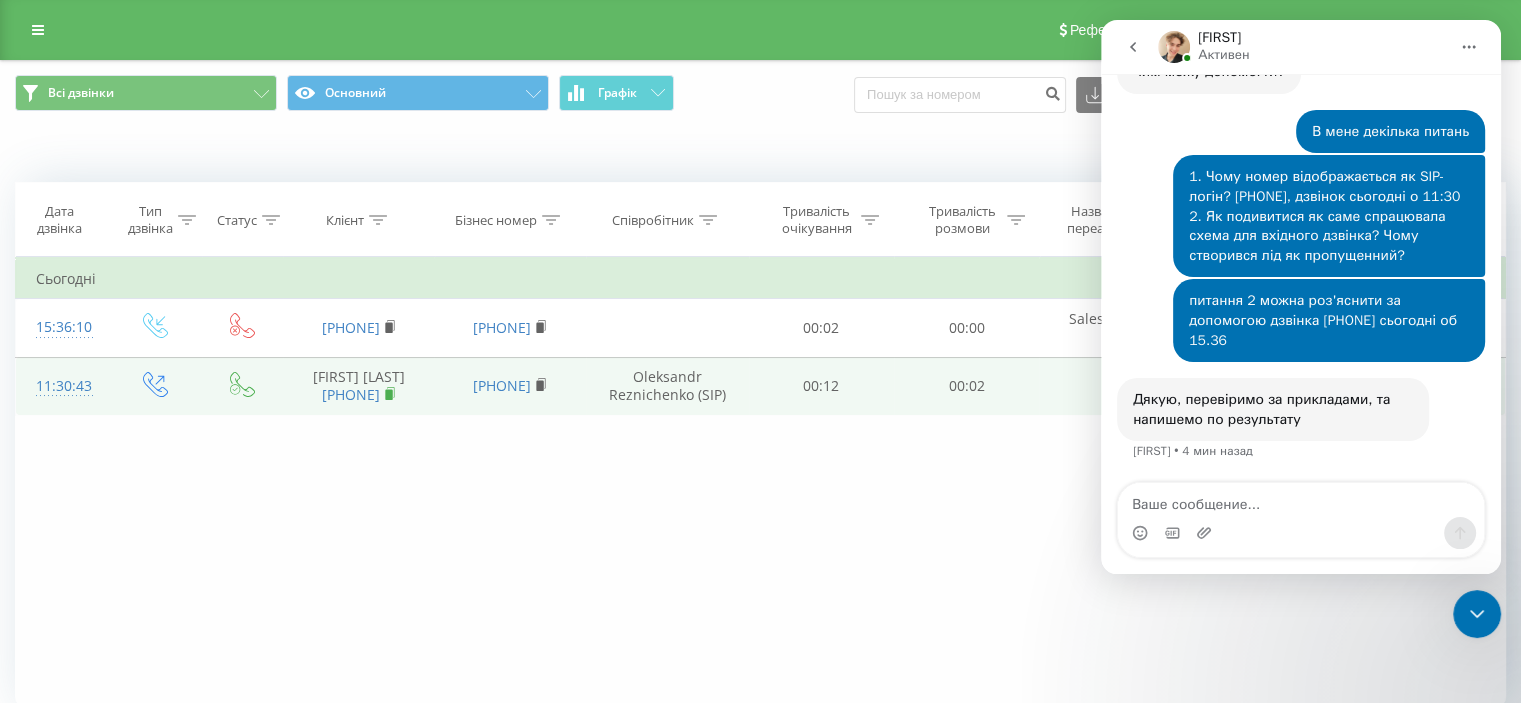 click 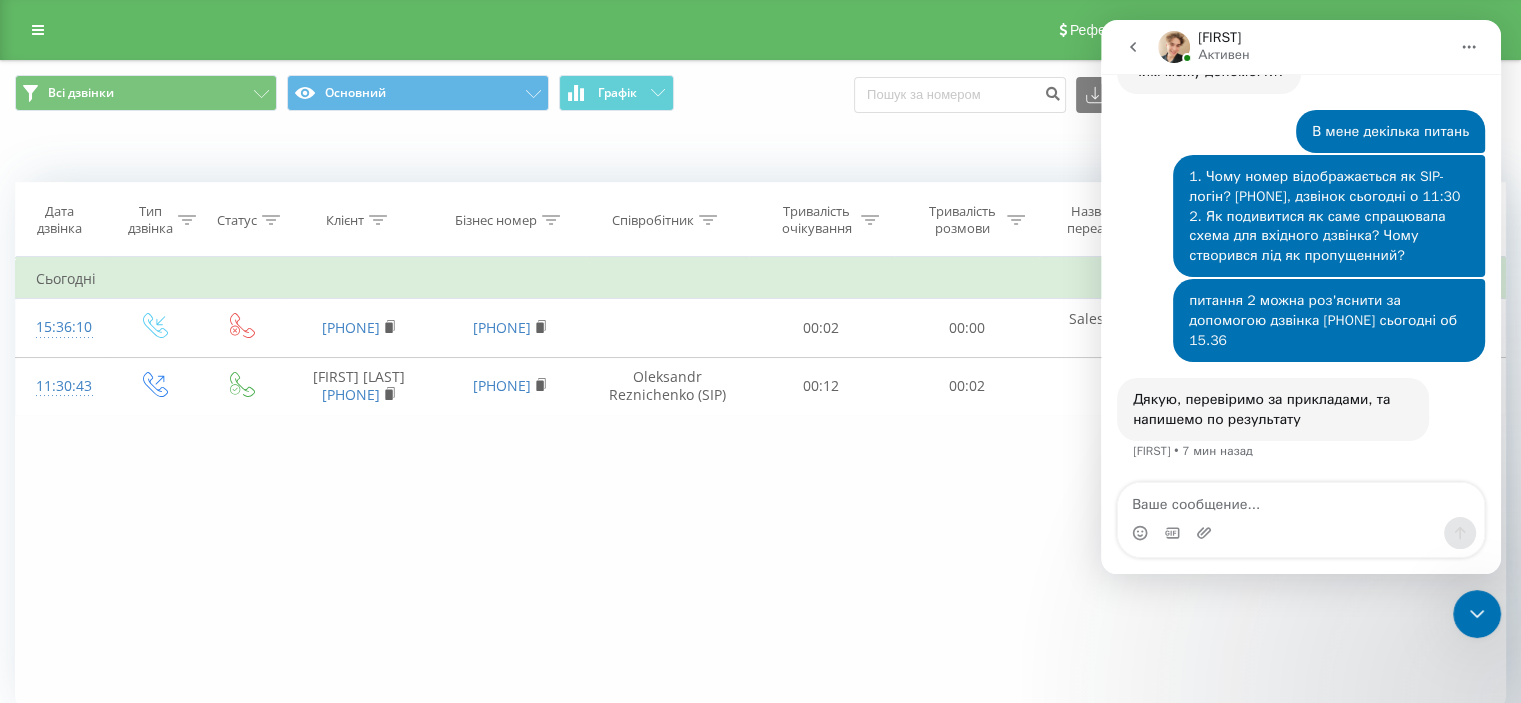 click on "Фільтрувати за умовою Дорівнює Введіть значення Скасувати OK Фільтрувати за умовою Дорівнює Введіть значення Скасувати OK Фільтрувати за умовою Містить Скасувати OK Фільтрувати за умовою Містить Скасувати OK Фільтрувати за умовою Містить Скасувати OK Фільтрувати за умовою Дорівнює Скасувати OK Фільтрувати за умовою Дорівнює Скасувати OK Фільтрувати за умовою Містить Скасувати OK Фільтрувати за умовою Дорівнює Введіть значення Скасувати OK Сьогодні  15:36:10         [PHONE] [PHONE] 00:02 00:00 Sales Dep EU, USA Розмова не відбулась  11:30:43         [LAST] [FIRST] [PHONE] [PHONE] Oleksandr Reznichenko (SIP)" at bounding box center [760, 482] 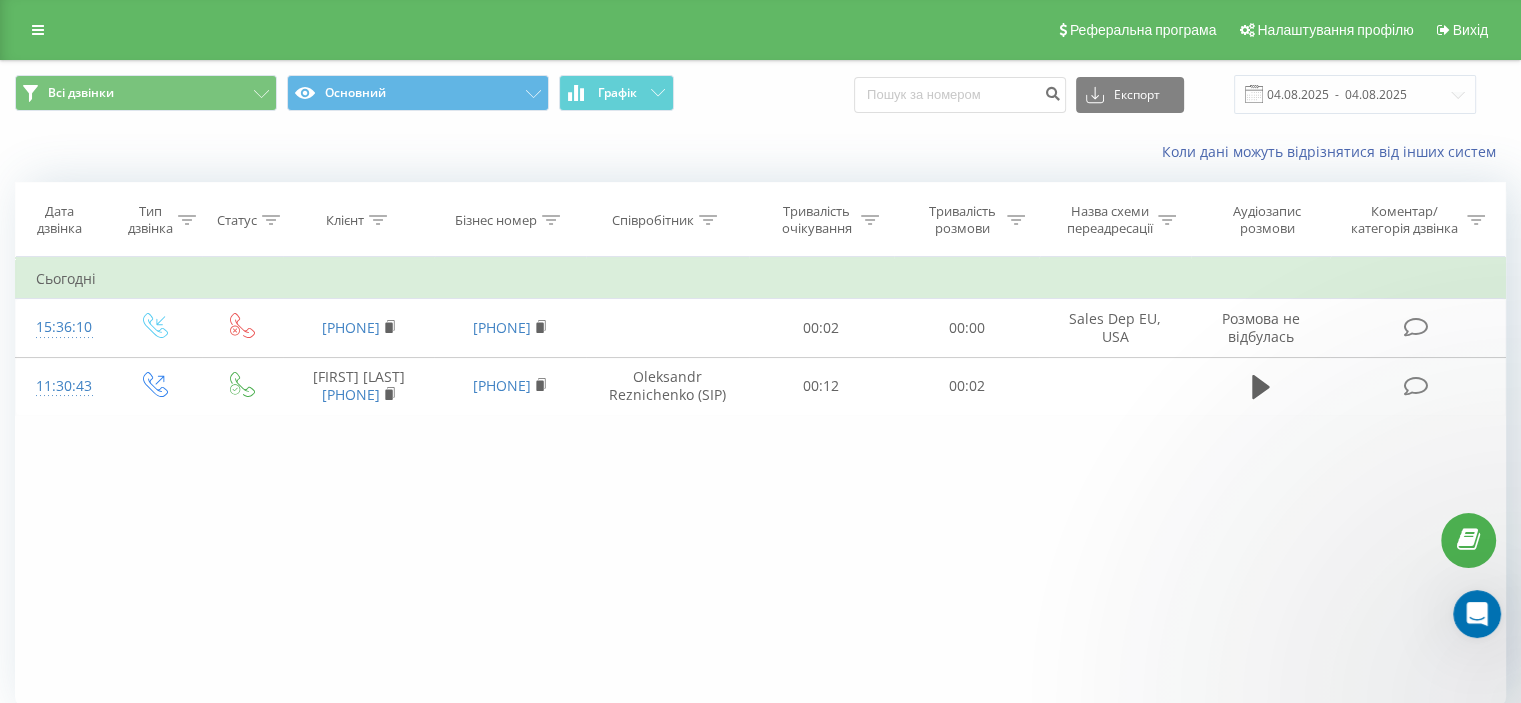 scroll, scrollTop: 0, scrollLeft: 0, axis: both 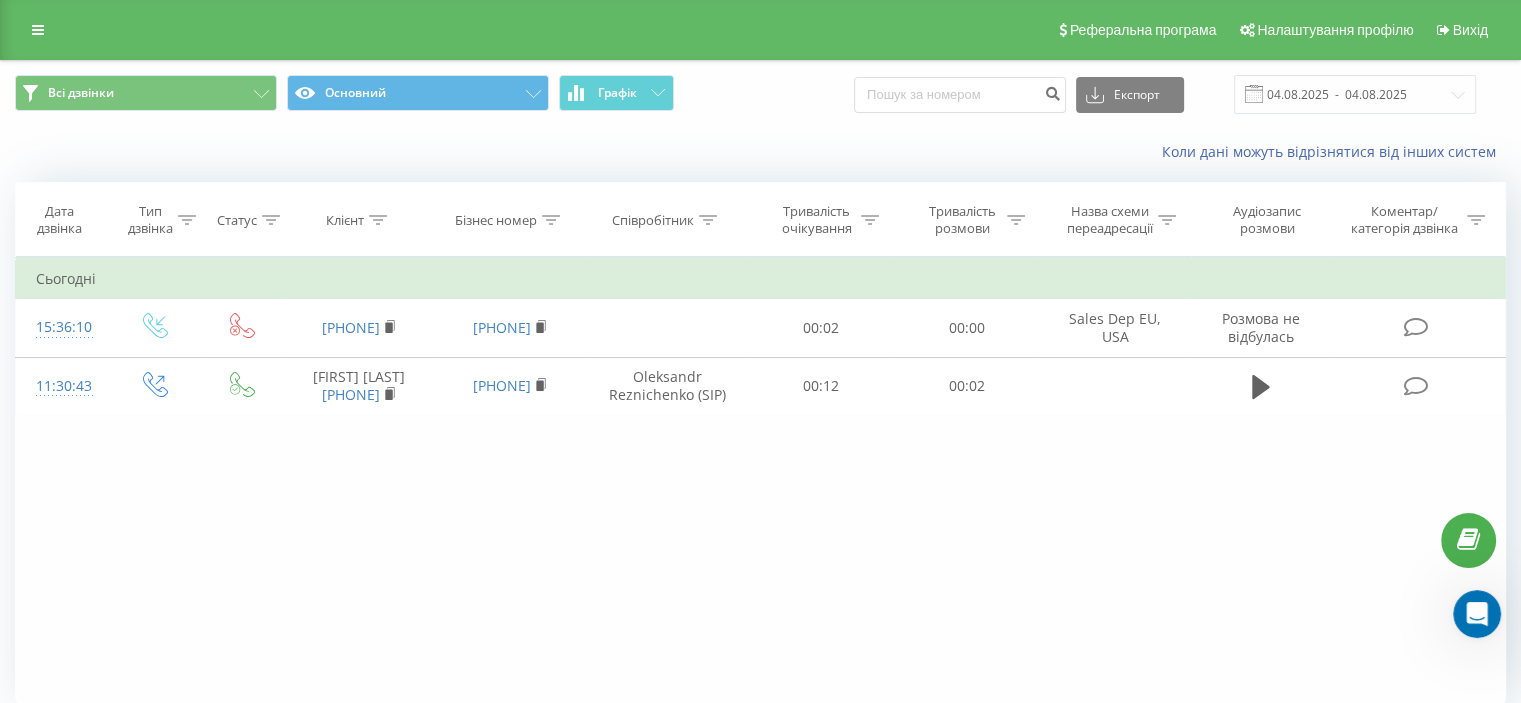 click at bounding box center [1477, 614] 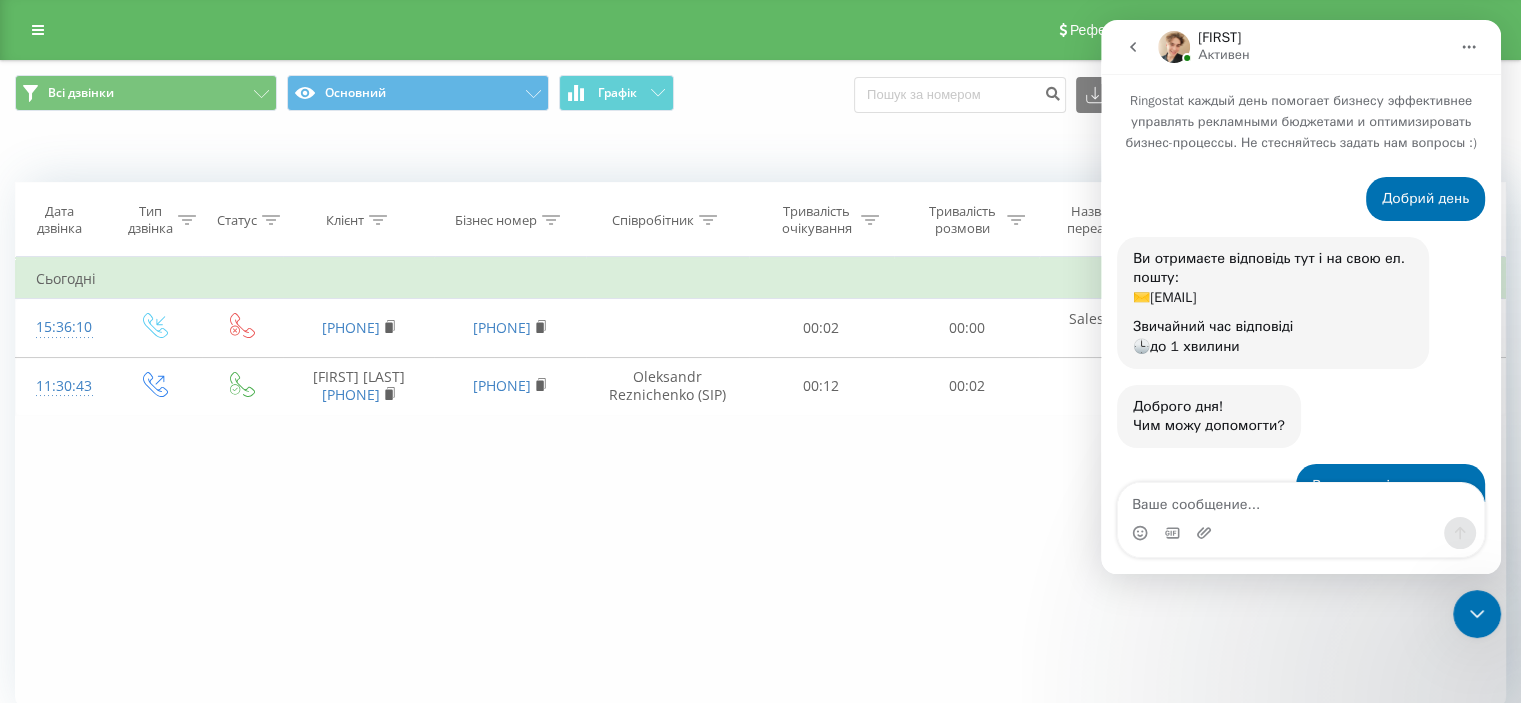 scroll, scrollTop: 373, scrollLeft: 0, axis: vertical 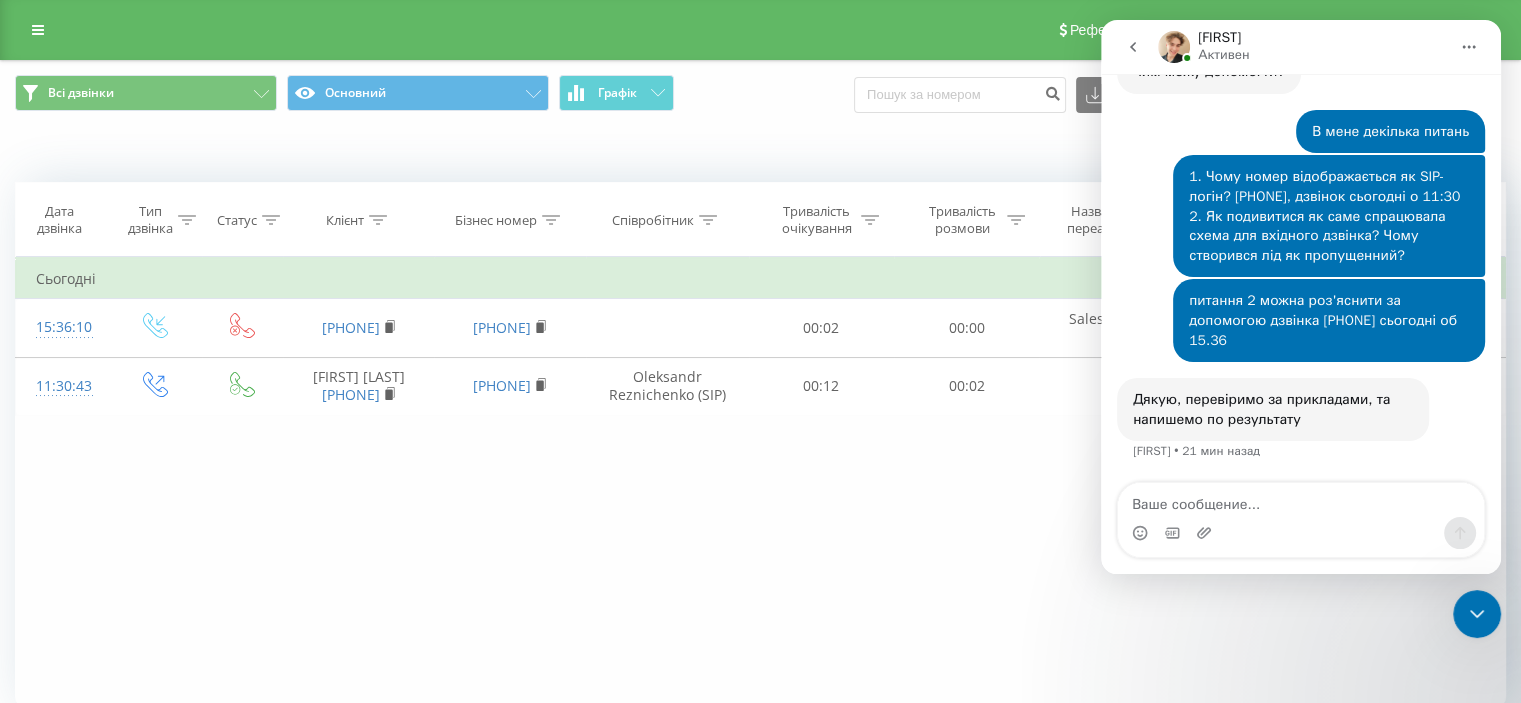 click at bounding box center [1301, 500] 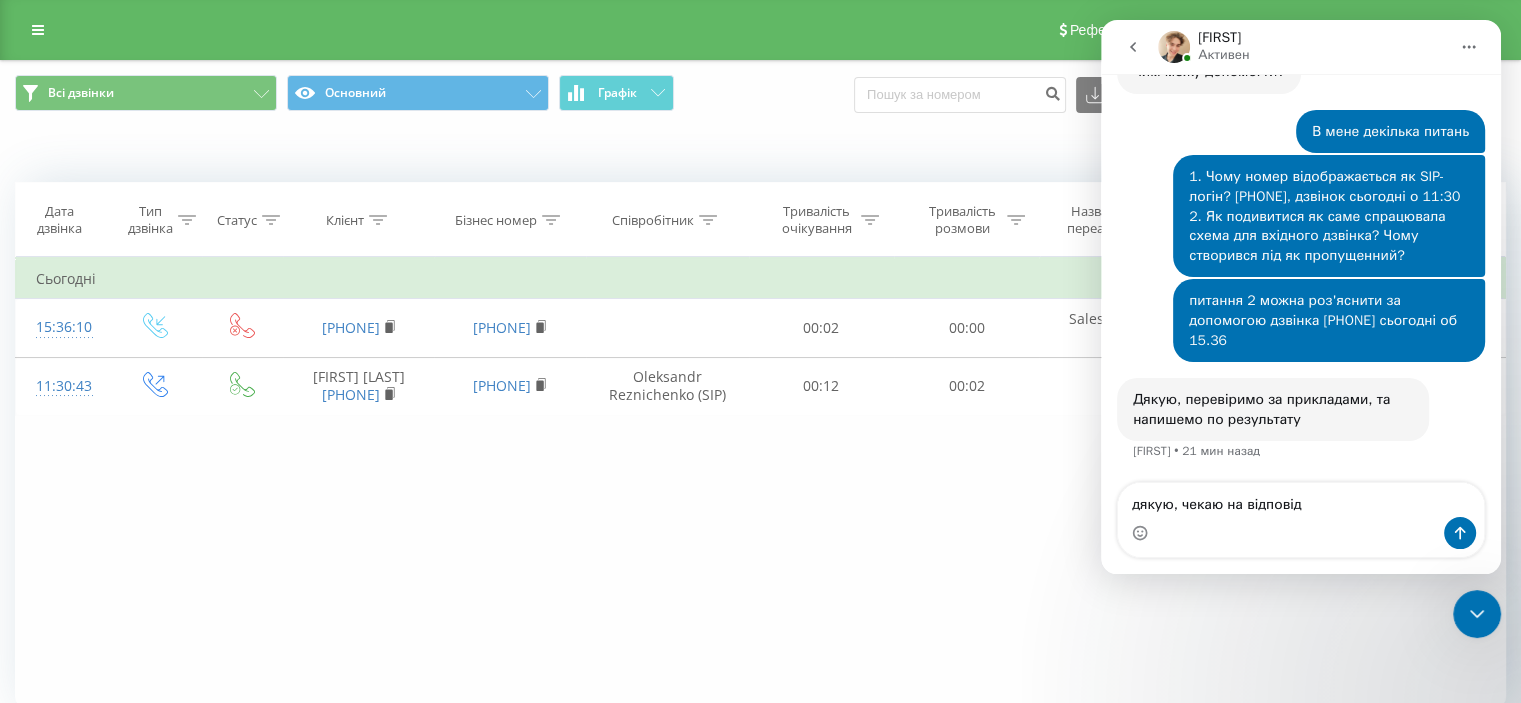 type on "дякую, чекаю на відповідь" 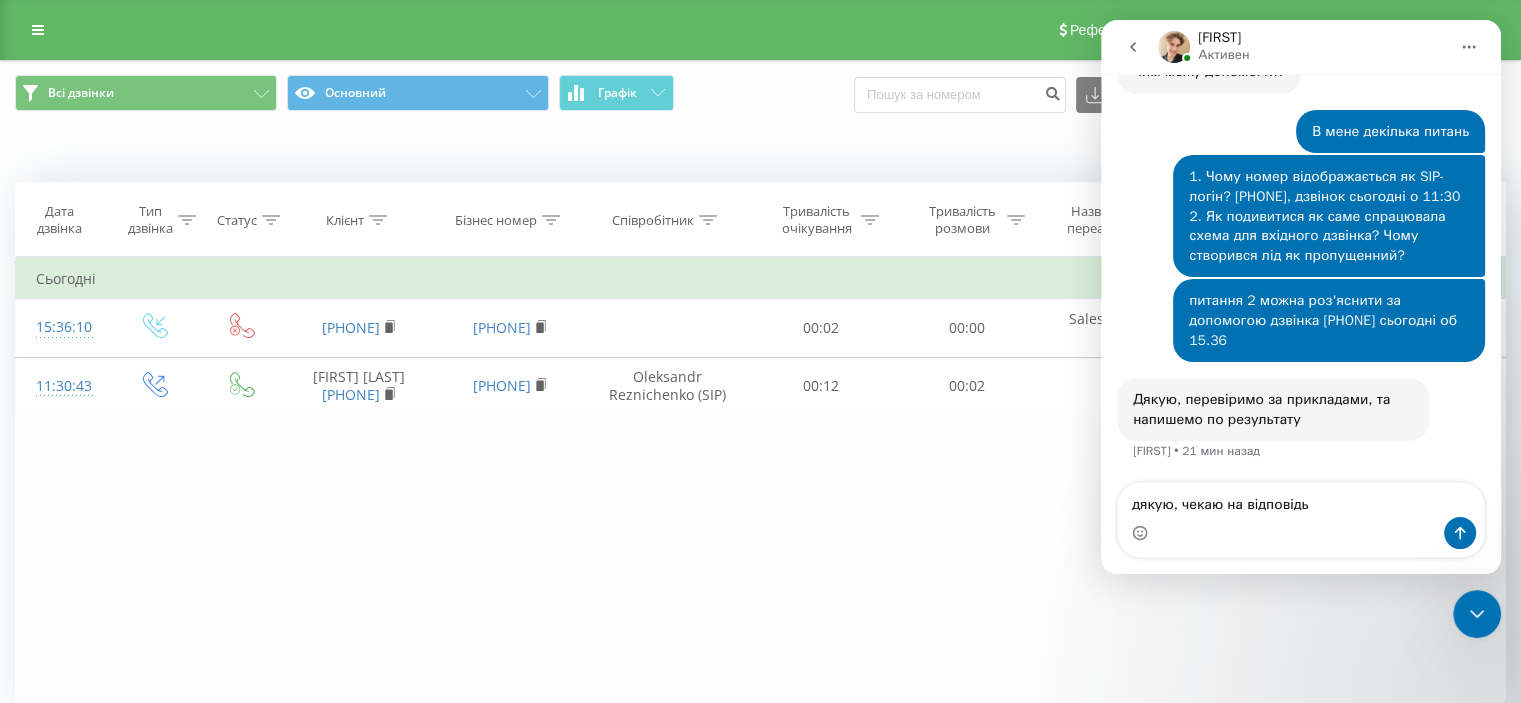 type 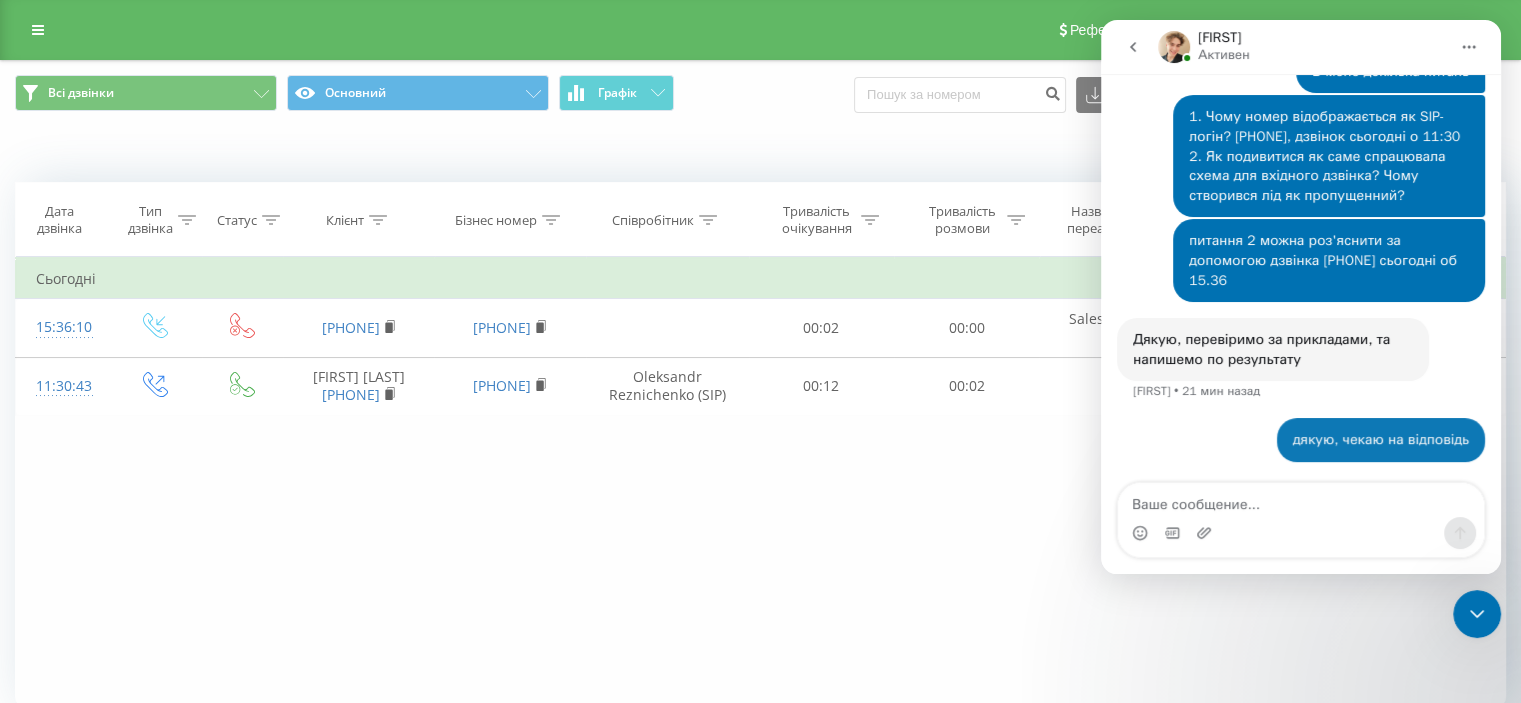 scroll, scrollTop: 432, scrollLeft: 0, axis: vertical 